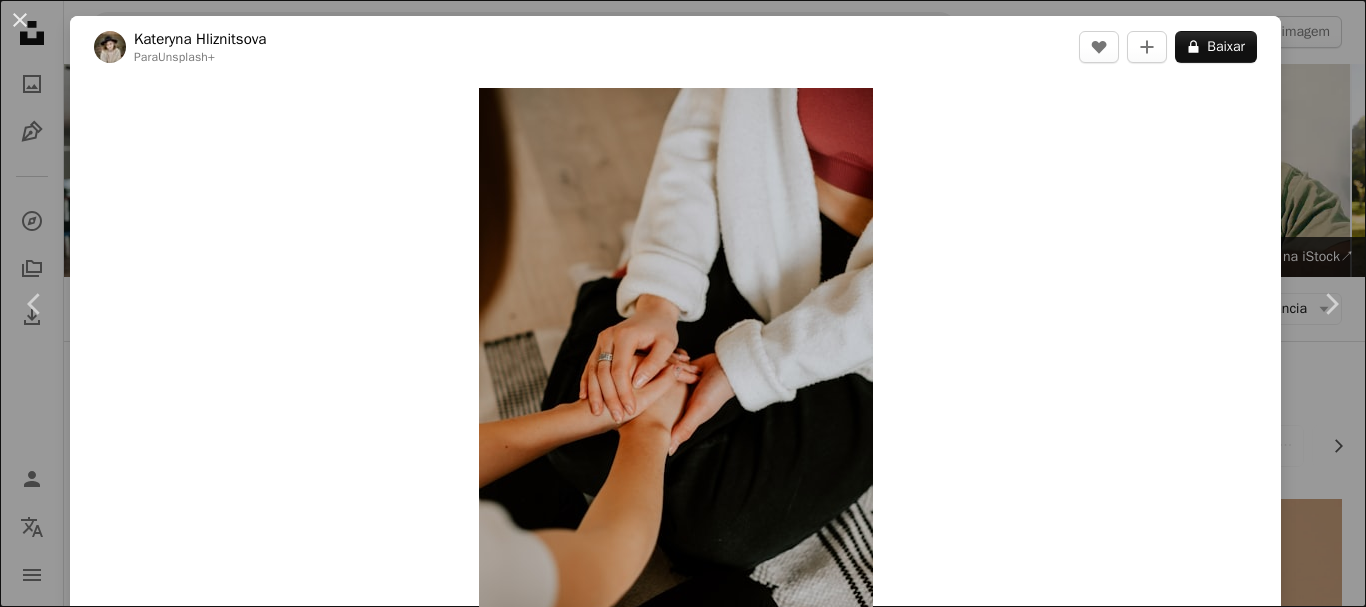 scroll, scrollTop: 11947, scrollLeft: 0, axis: vertical 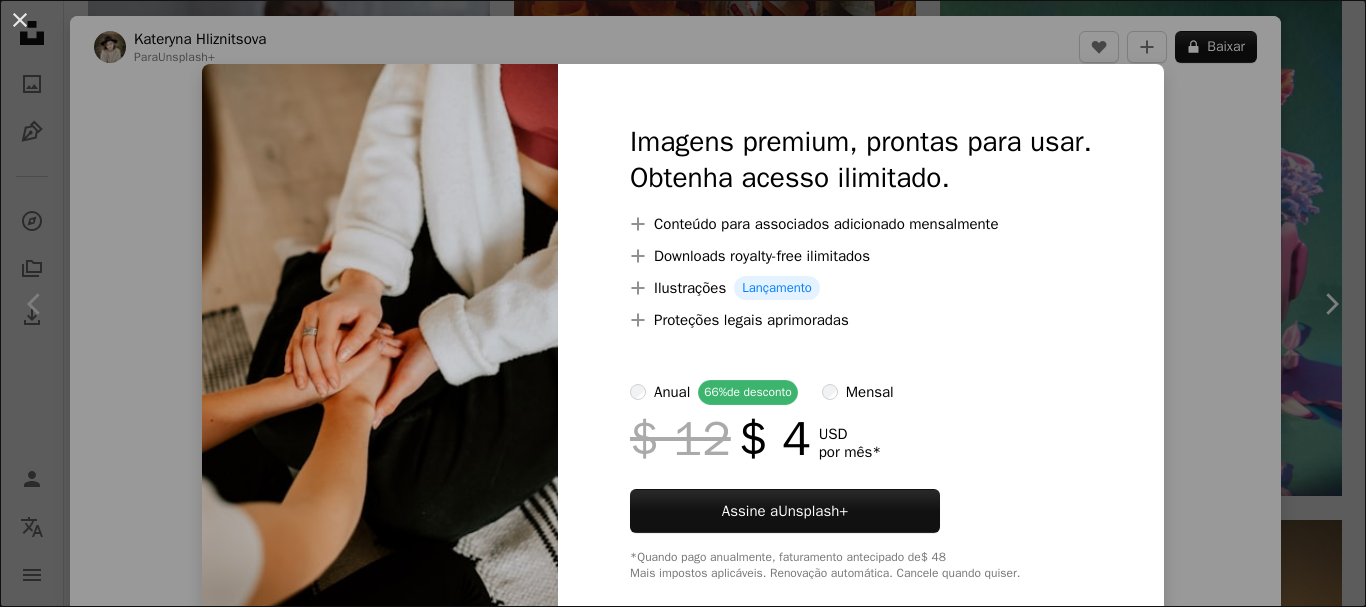 click at bounding box center (380, 352) 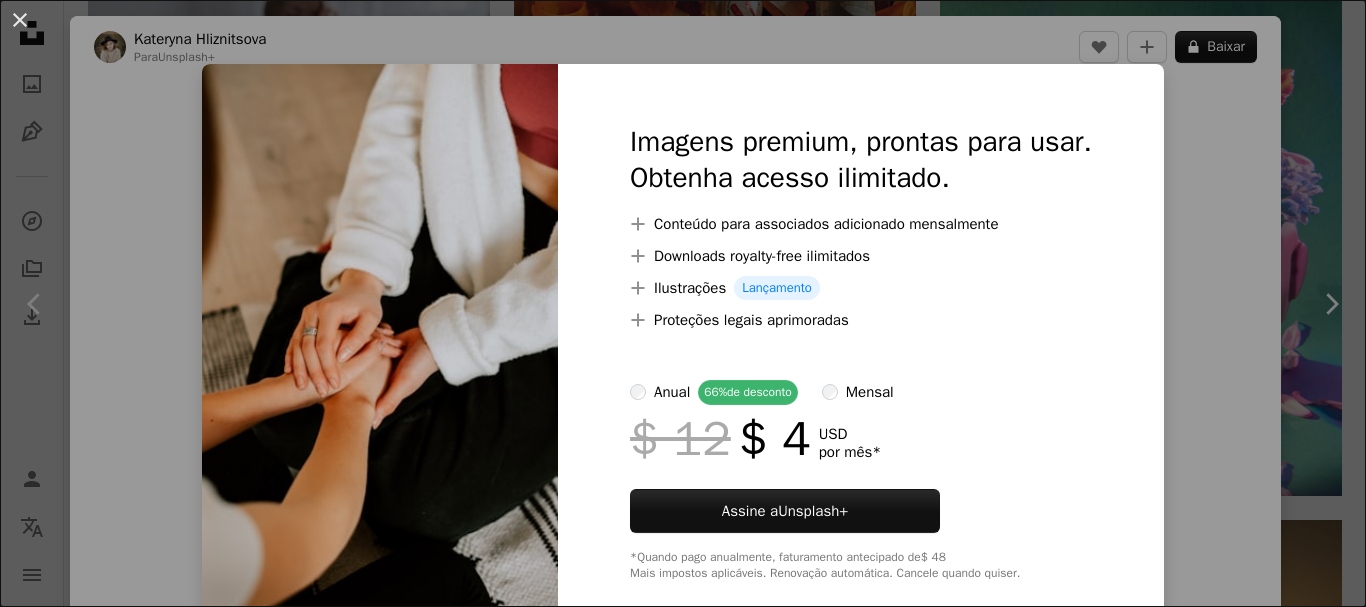 click on "An X shape Imagens premium, prontas para usar. Obtenha acesso ilimitado. A plus sign Conteúdo para associados adicionado mensalmente A plus sign Downloads royalty-free ilimitados A plus sign Ilustrações  Lançamento A plus sign Proteções legais aprimoradas anual 66%  de desconto mensal $ 12   $ 4 USD por mês * Assine a  Unsplash+ *Quando pago anualmente, faturamento antecipado de  $ 48 Mais impostos aplicáveis. Renovação automática. Cancele quando quiser." at bounding box center [683, 303] 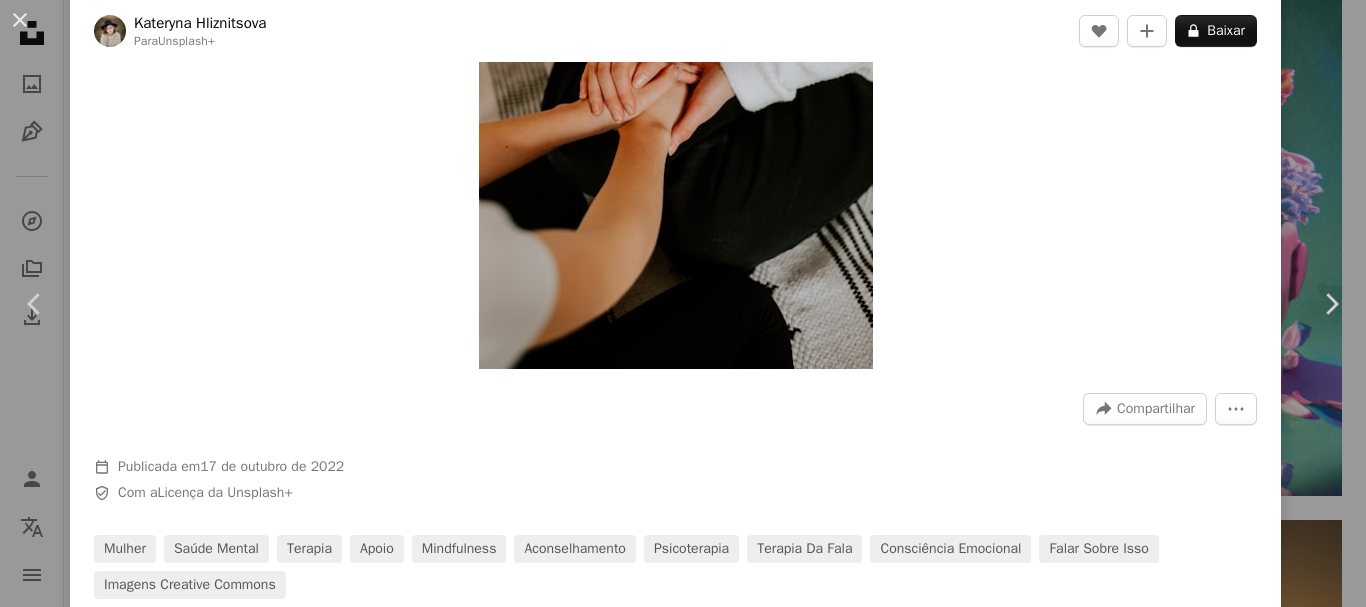 scroll, scrollTop: 200, scrollLeft: 0, axis: vertical 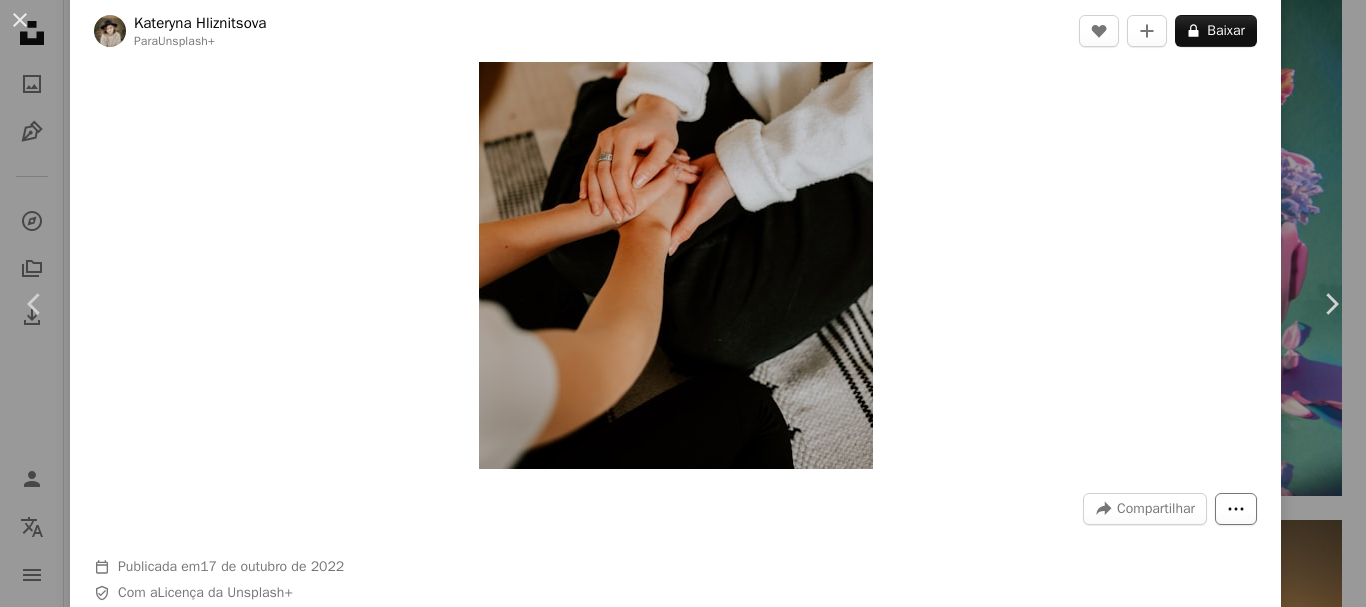 click on "More Actions" 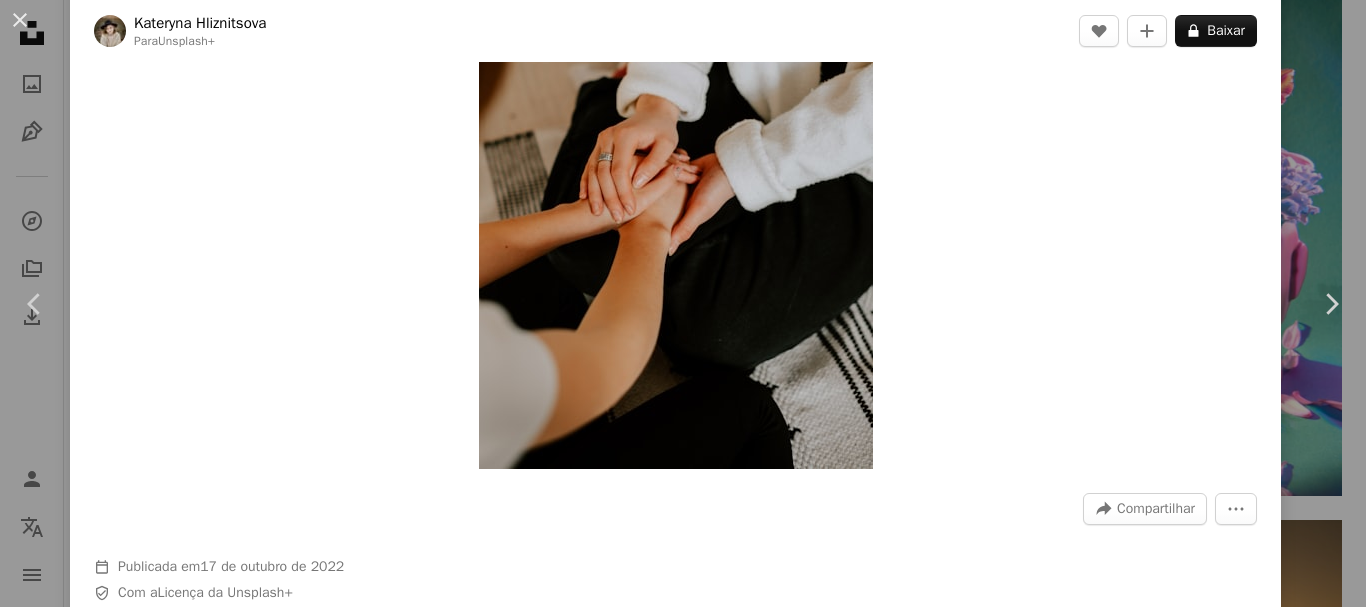 click on "An X shape Chevron left Chevron right Kateryna Hliznitsova Para  Unsplash+ A heart A plus sign A lock Baixar Zoom in A forward-right arrow Compartilhar More Actions Calendar outlined Publicada em  17 de outubro de 2022 Safety Com a  Licença da Unsplash+ mulher saúde mental terapia apoio Mindfulness aconselhamento psicoterapia terapia da fala consciência emocional falar sobre isso Imagens Creative Commons Desta série Chevron right Plus sign for Unsplash+ Plus sign for Unsplash+ Plus sign for Unsplash+ Plus sign for Unsplash+ Plus sign for Unsplash+ Plus sign for Unsplash+ Plus sign for Unsplash+ Plus sign for Unsplash+ Plus sign for Unsplash+ Plus sign for Unsplash+ Imagens relacionadas Plus sign for Unsplash+ A heart A plus sign Kateryna Hliznitsova Para  Unsplash+ A lock Baixar Plus sign for Unsplash+ A heart A plus sign Kateryna Hliznitsova Para  Unsplash+ A lock Baixar Plus sign for Unsplash+ A heart A plus sign Kateryna Hliznitsova Para  Unsplash+ A lock Baixar Plus sign for Unsplash+ A heart Para" at bounding box center (683, 303) 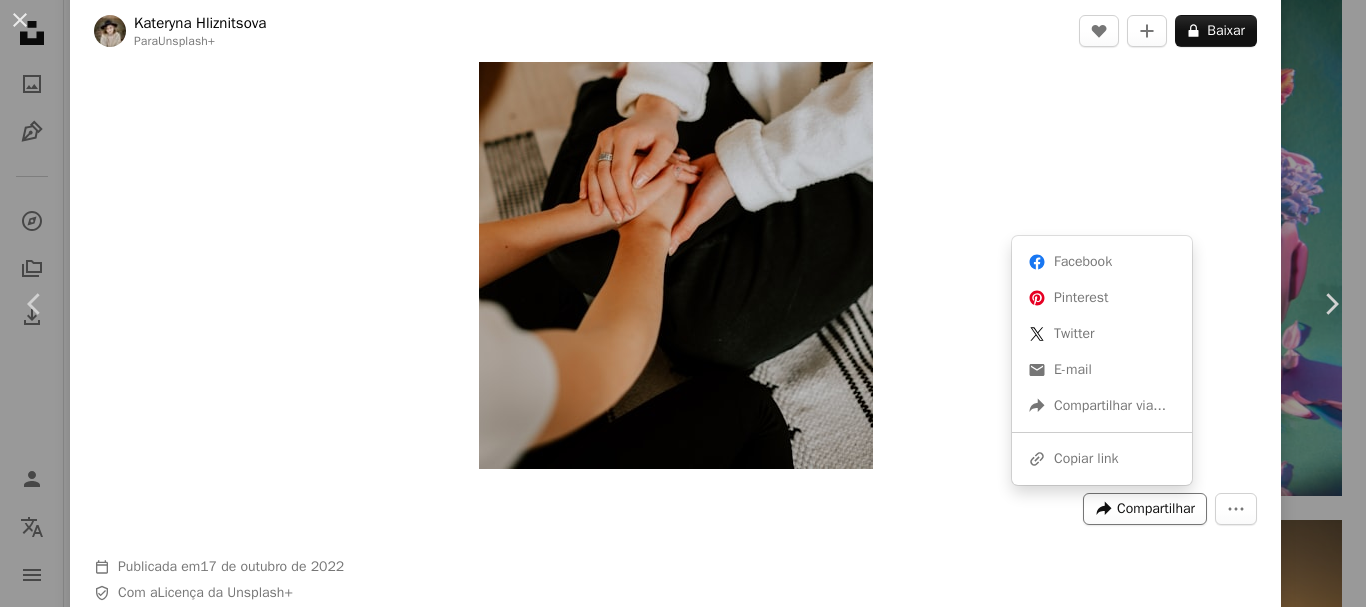 click on "Compartilhar" at bounding box center (1156, 509) 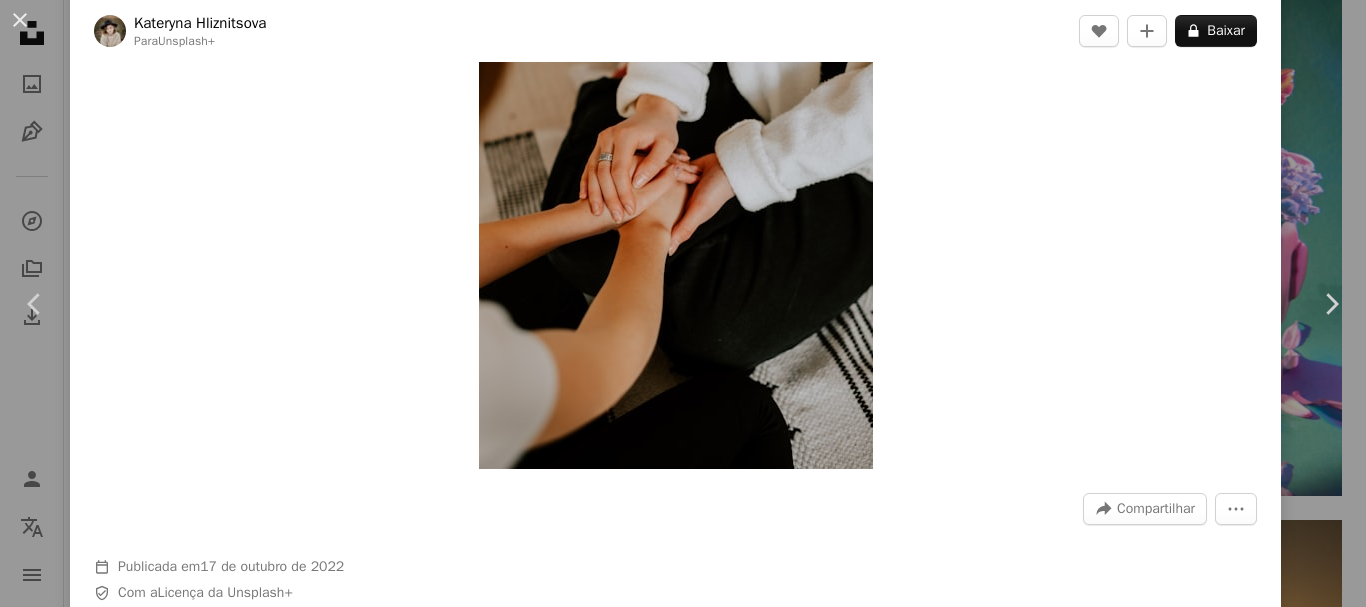 click on "An X shape Chevron left Chevron right Kateryna Hliznitsova Para  Unsplash+ A heart A plus sign A lock Baixar Zoom in A forward-right arrow Compartilhar More Actions Calendar outlined Publicada em  17 de outubro de 2022 Safety Com a  Licença da Unsplash+ mulher saúde mental terapia apoio Mindfulness aconselhamento psicoterapia terapia da fala consciência emocional falar sobre isso Imagens Creative Commons Desta série Chevron right Plus sign for Unsplash+ Plus sign for Unsplash+ Plus sign for Unsplash+ Plus sign for Unsplash+ Plus sign for Unsplash+ Plus sign for Unsplash+ Plus sign for Unsplash+ Plus sign for Unsplash+ Plus sign for Unsplash+ Plus sign for Unsplash+ Imagens relacionadas Plus sign for Unsplash+ A heart A plus sign Kateryna Hliznitsova Para  Unsplash+ A lock Baixar Plus sign for Unsplash+ A heart A plus sign Kateryna Hliznitsova Para  Unsplash+ A lock Baixar Plus sign for Unsplash+ A heart A plus sign Kateryna Hliznitsova Para  Unsplash+ A lock Baixar Plus sign for Unsplash+ A heart Para" at bounding box center [683, 303] 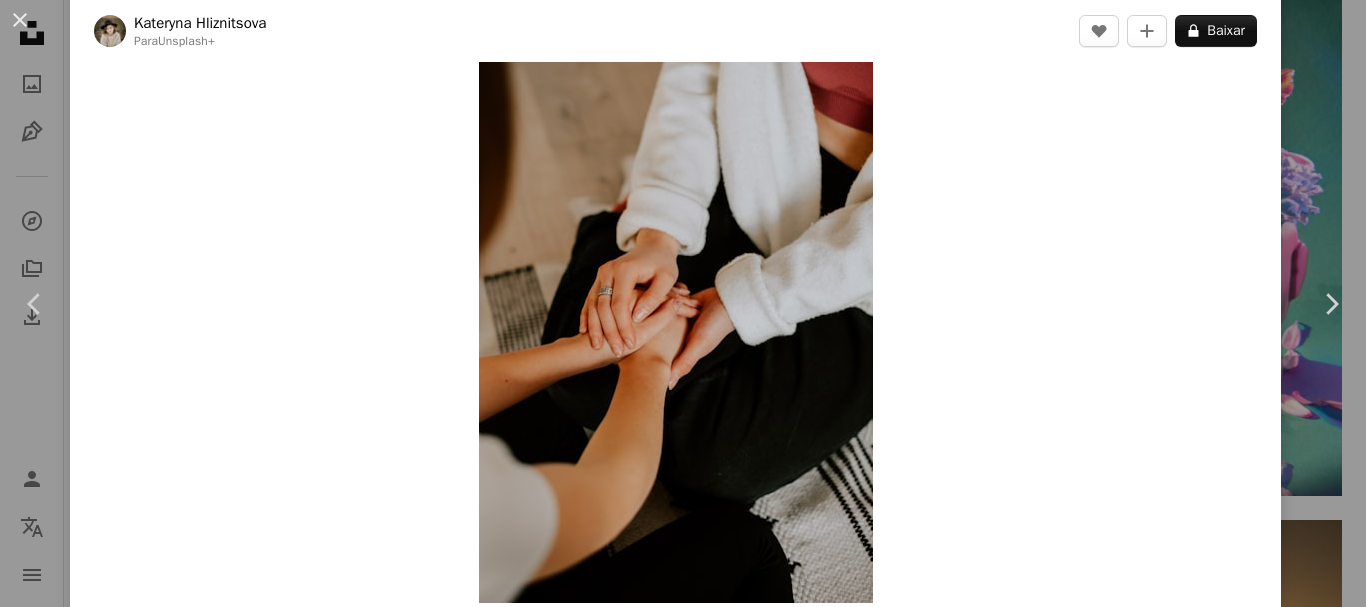 scroll, scrollTop: 100, scrollLeft: 0, axis: vertical 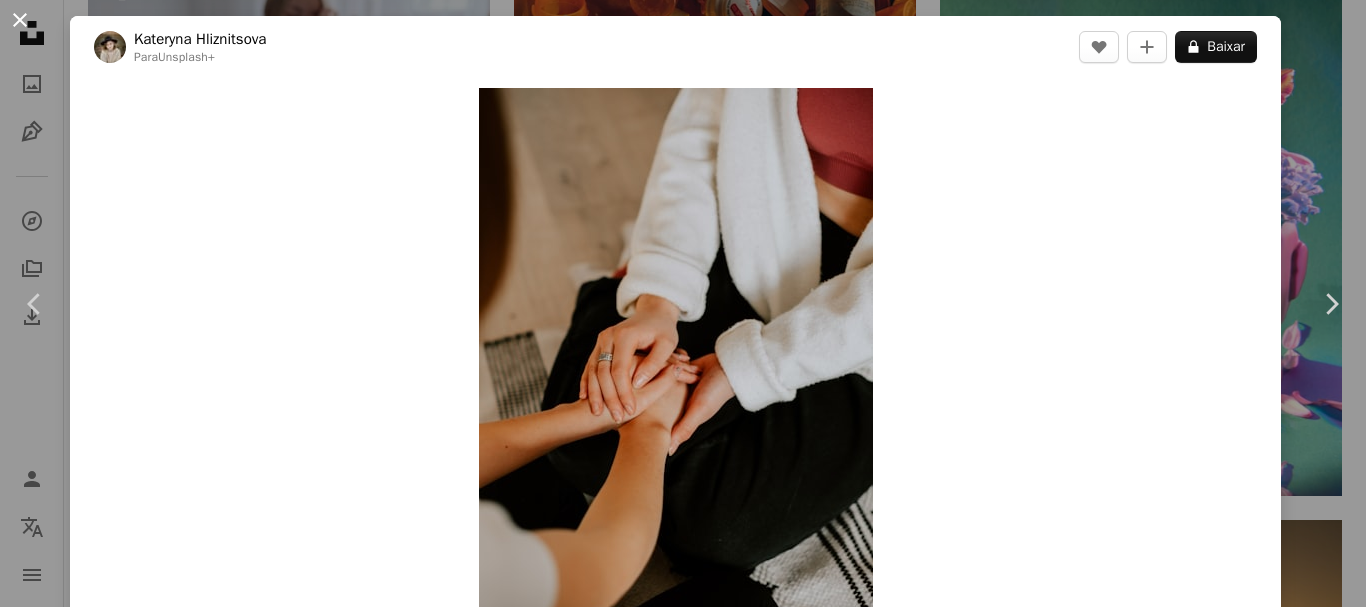 click on "An X shape" at bounding box center [20, 20] 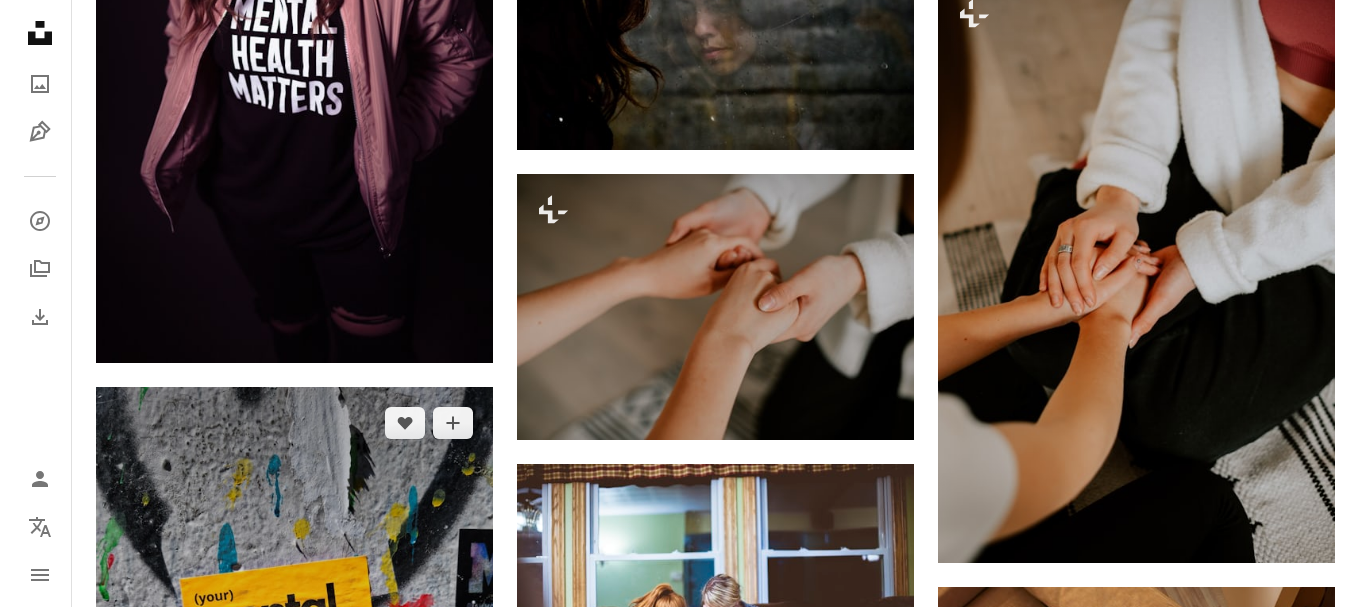 scroll, scrollTop: 13147, scrollLeft: 0, axis: vertical 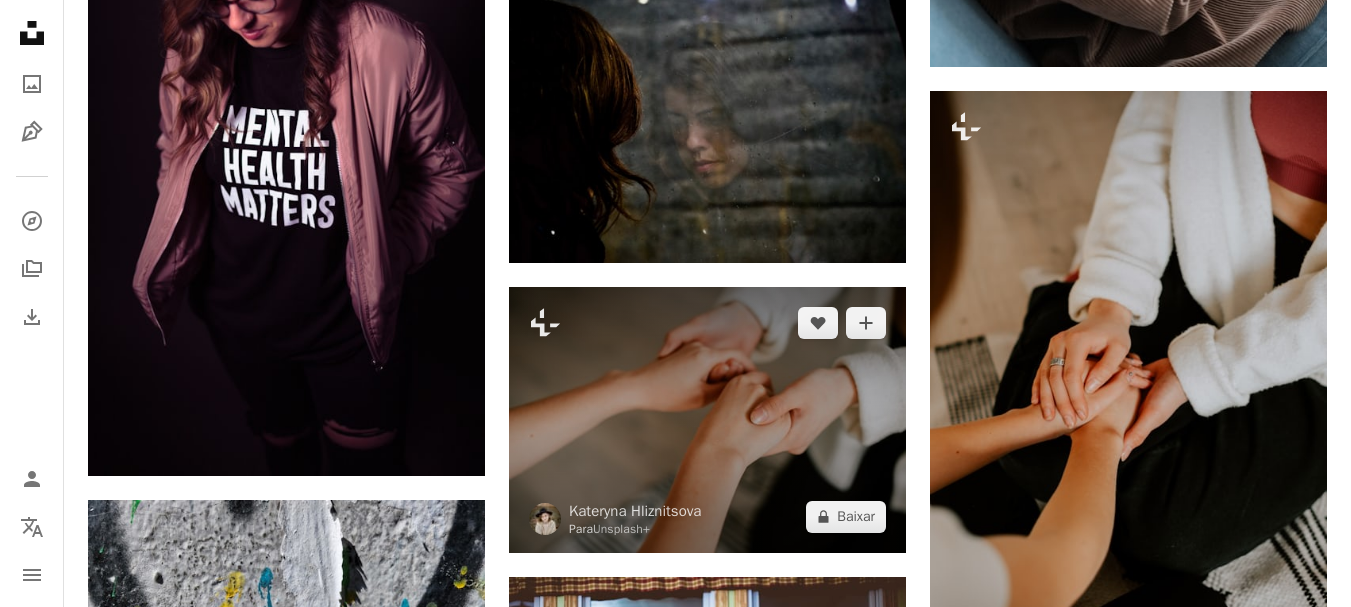 click at bounding box center [707, 419] 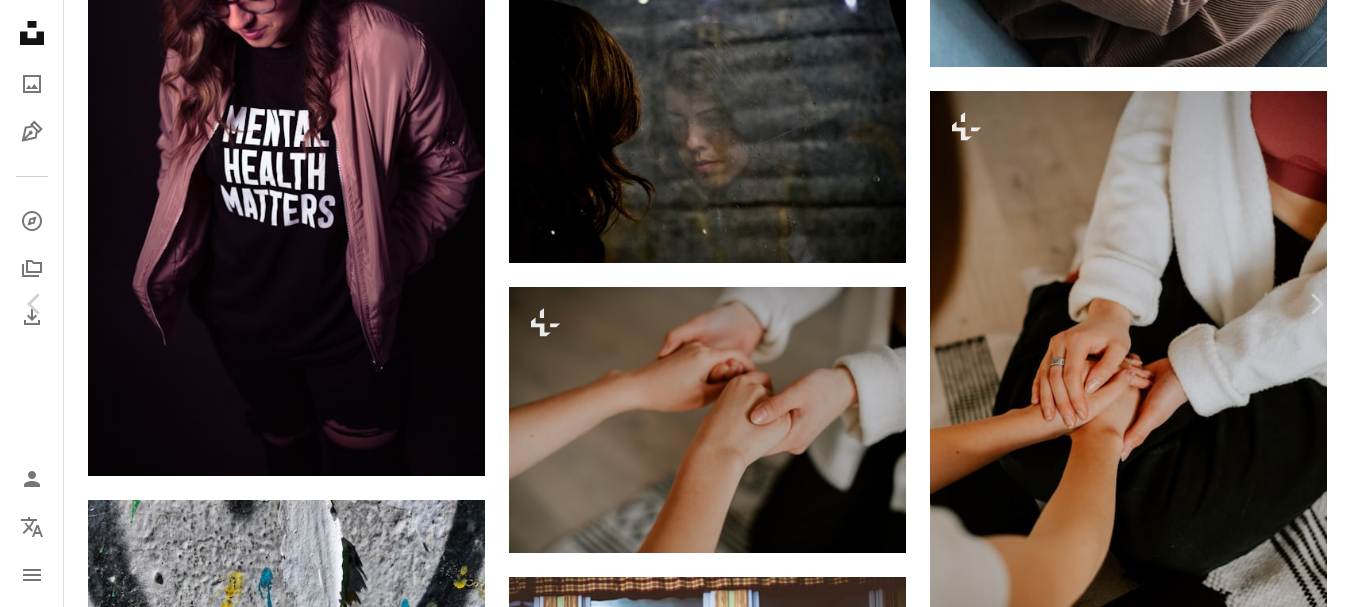 click on "A lock Baixar" at bounding box center [1201, 4232] 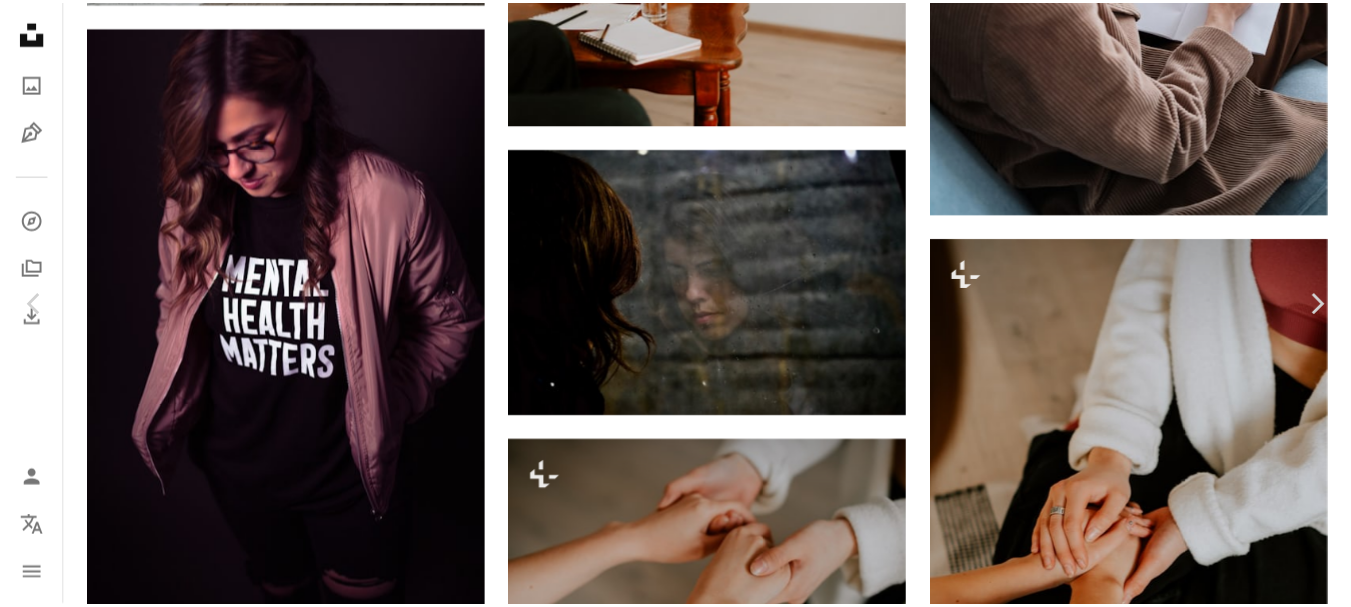 scroll, scrollTop: 0, scrollLeft: 0, axis: both 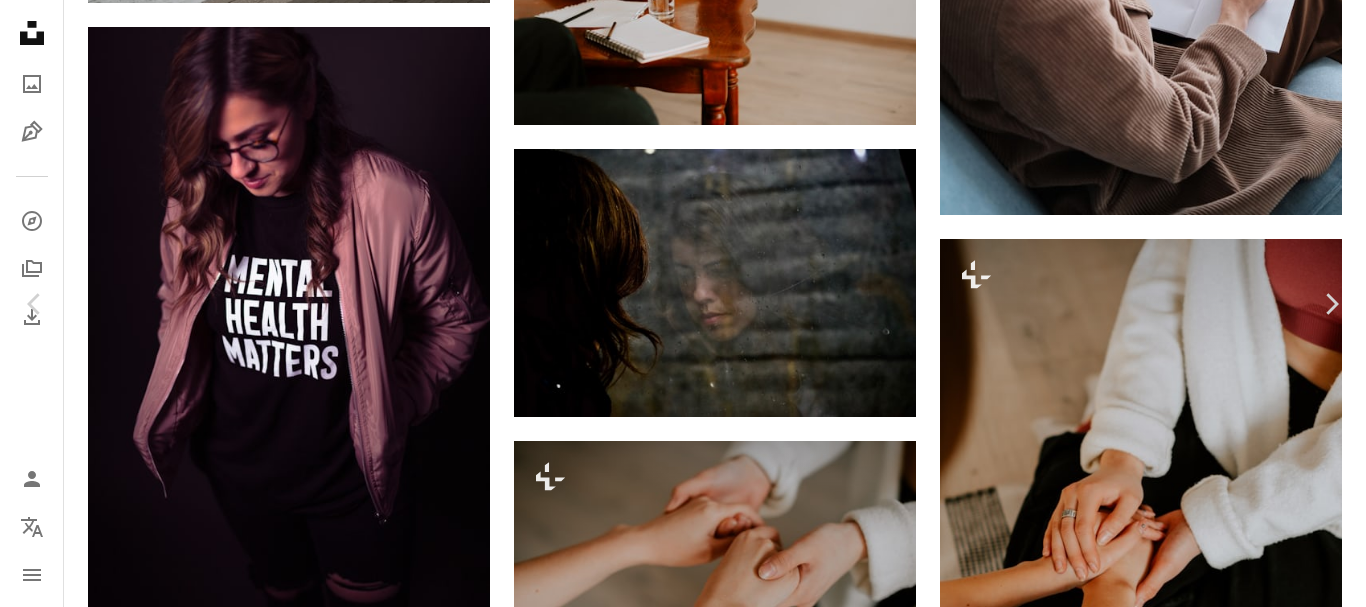 click on "An X shape" at bounding box center (20, 20) 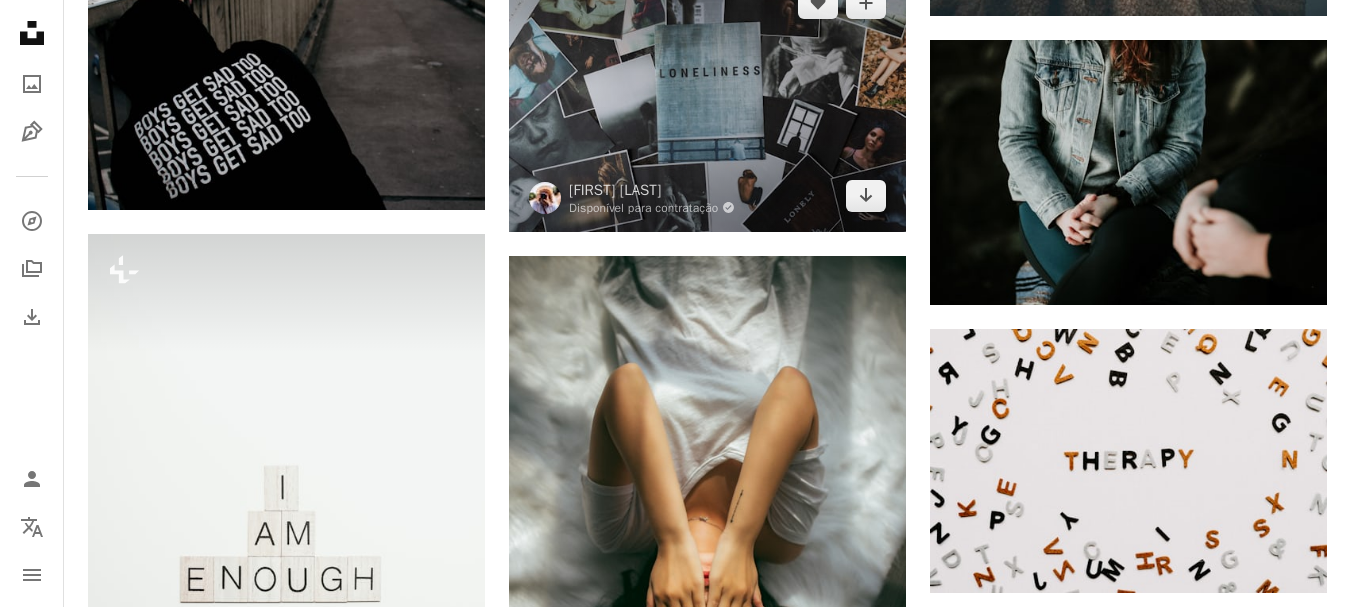 scroll, scrollTop: 5147, scrollLeft: 0, axis: vertical 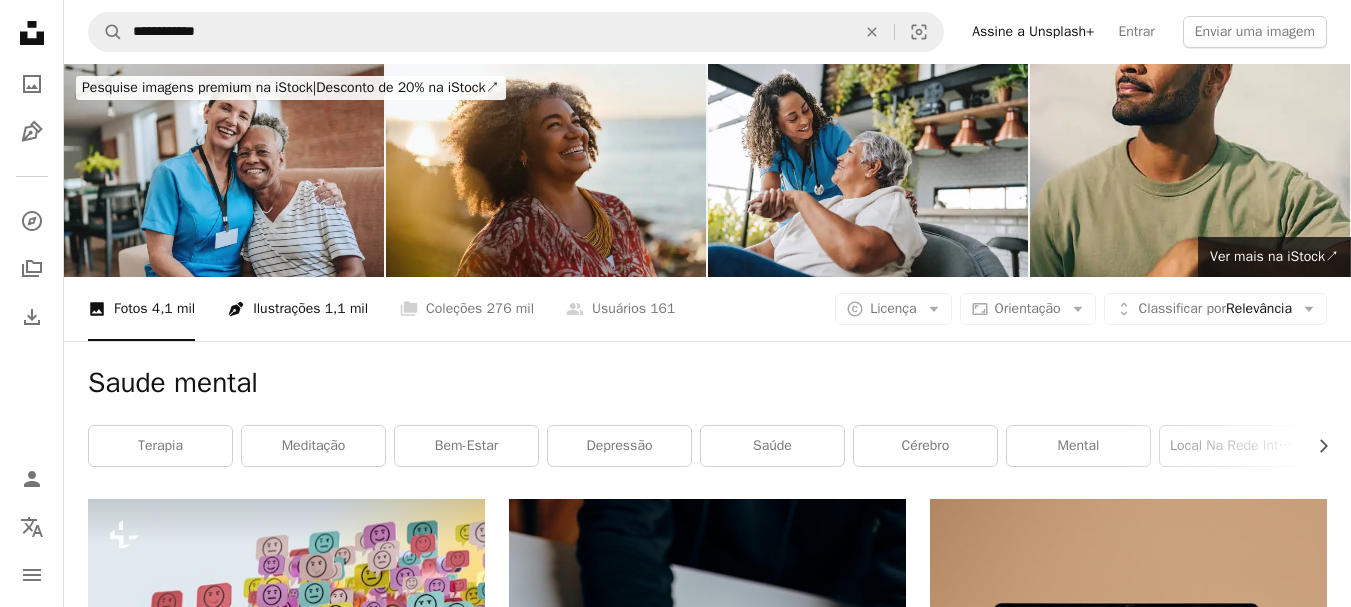 click on "Pen Tool Ilustrações   1,1 mil" at bounding box center [297, 309] 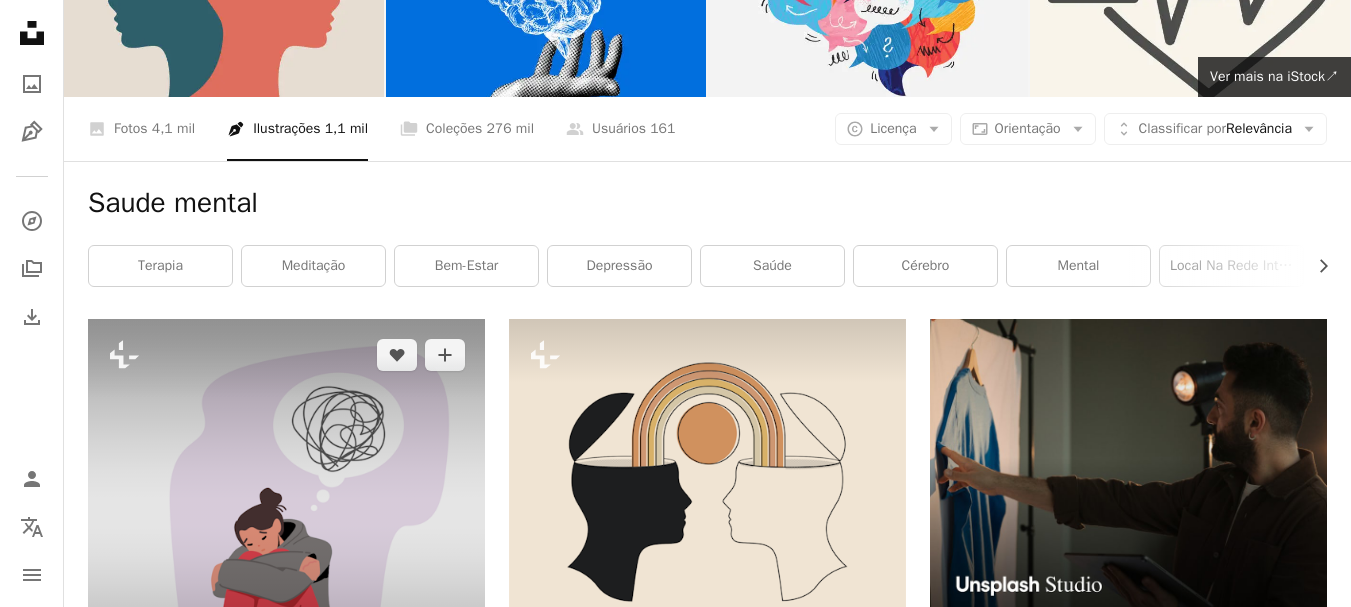 scroll, scrollTop: 0, scrollLeft: 0, axis: both 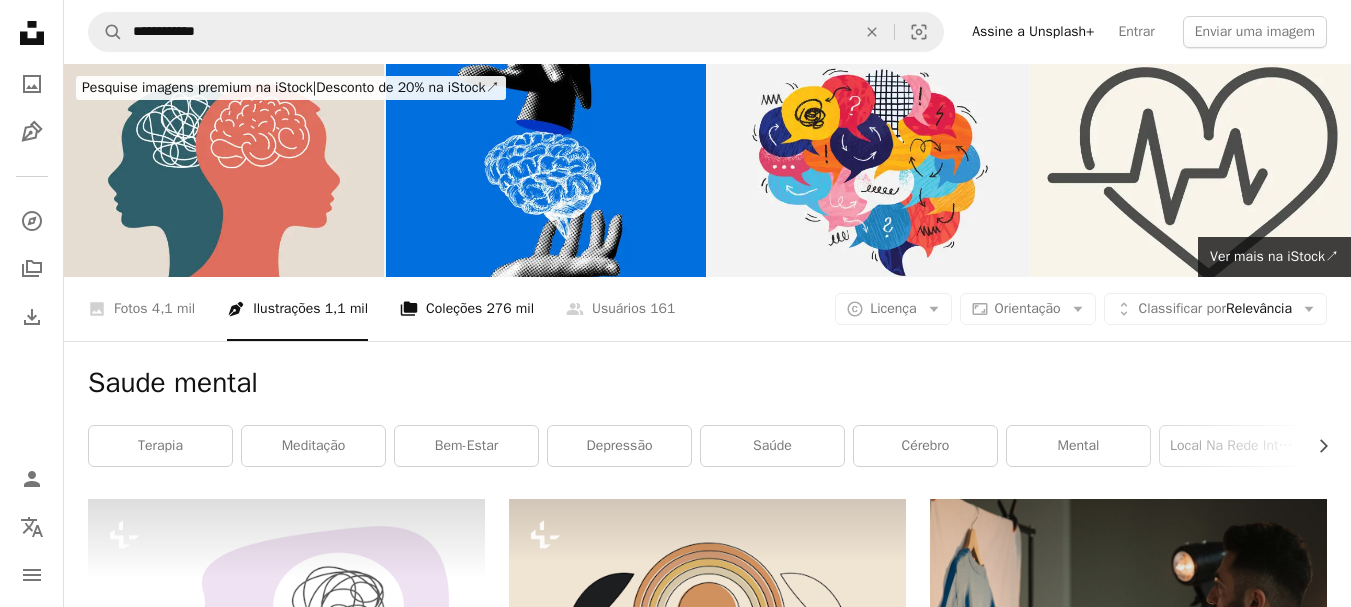 click on "A stack of folders Coleções   276 mil" at bounding box center (467, 309) 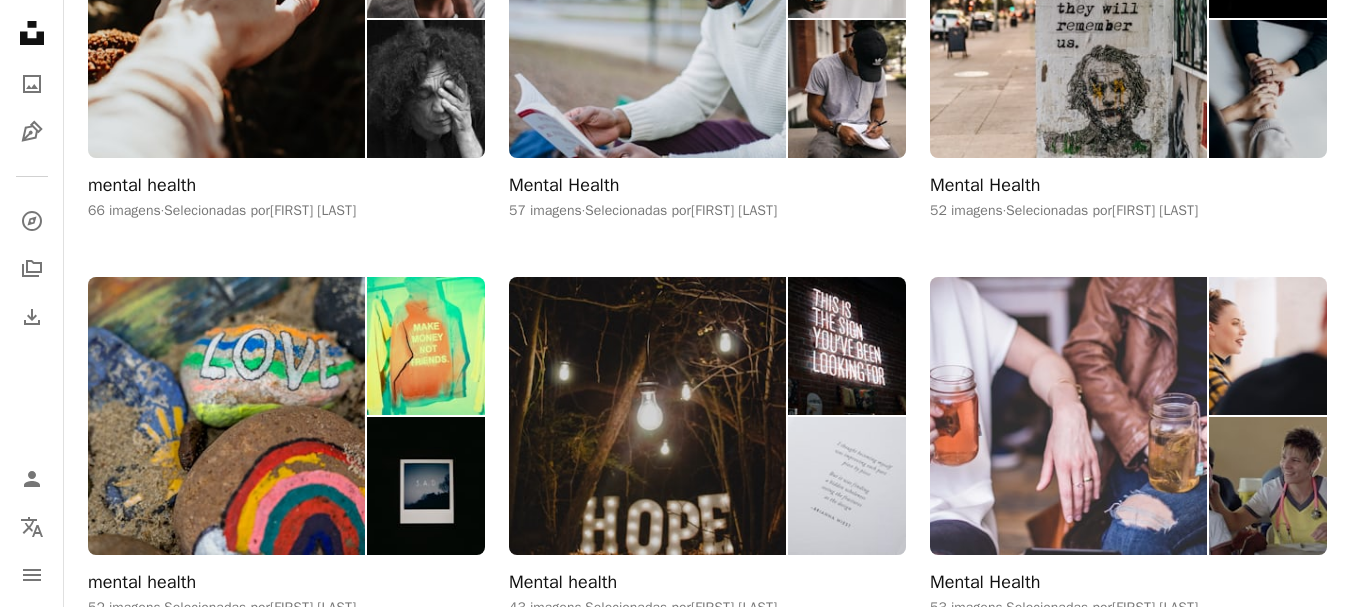 scroll, scrollTop: 3600, scrollLeft: 0, axis: vertical 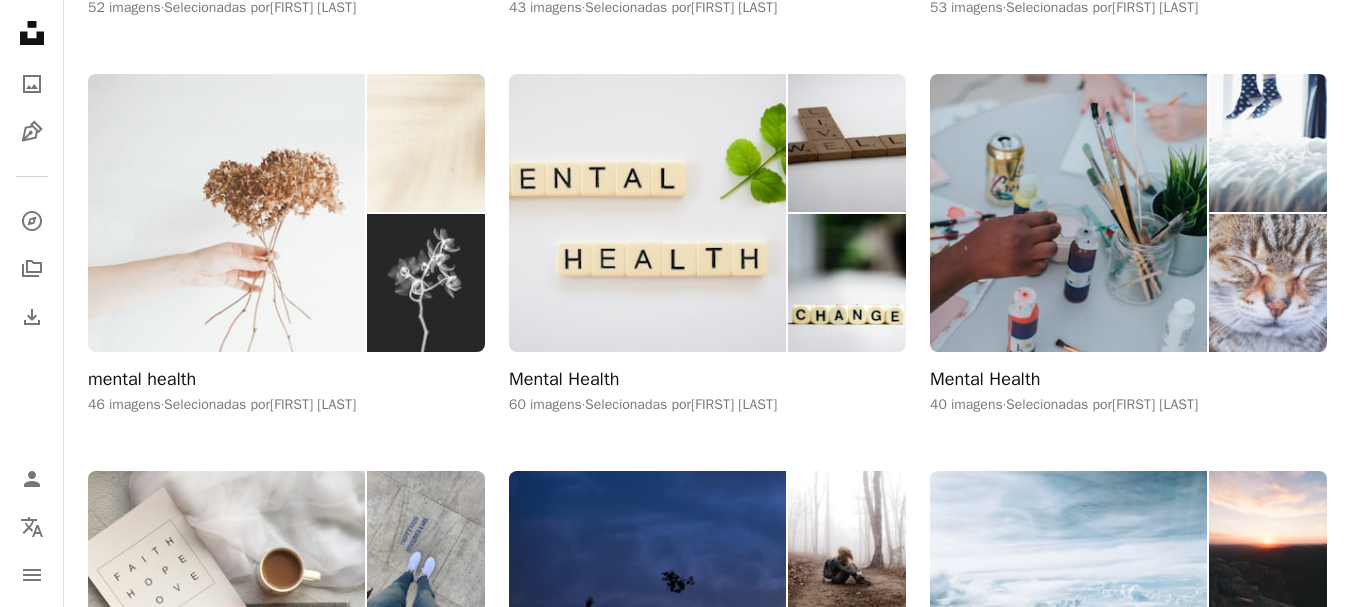 click at bounding box center [226, 213] 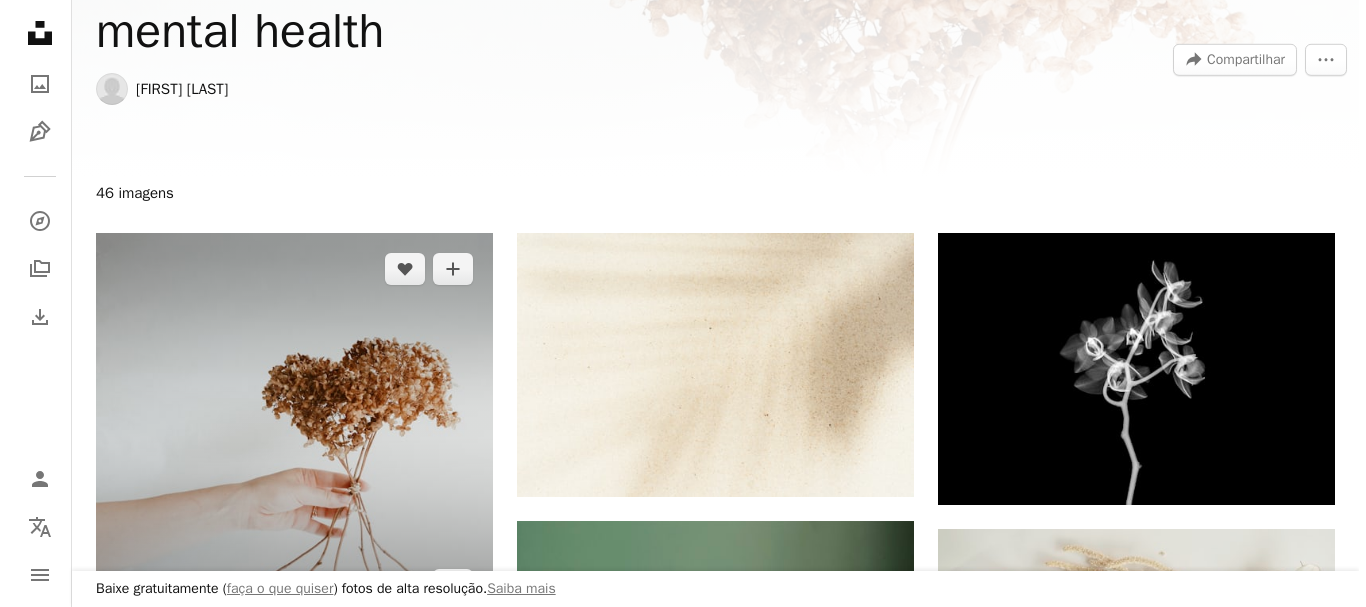 scroll, scrollTop: 300, scrollLeft: 0, axis: vertical 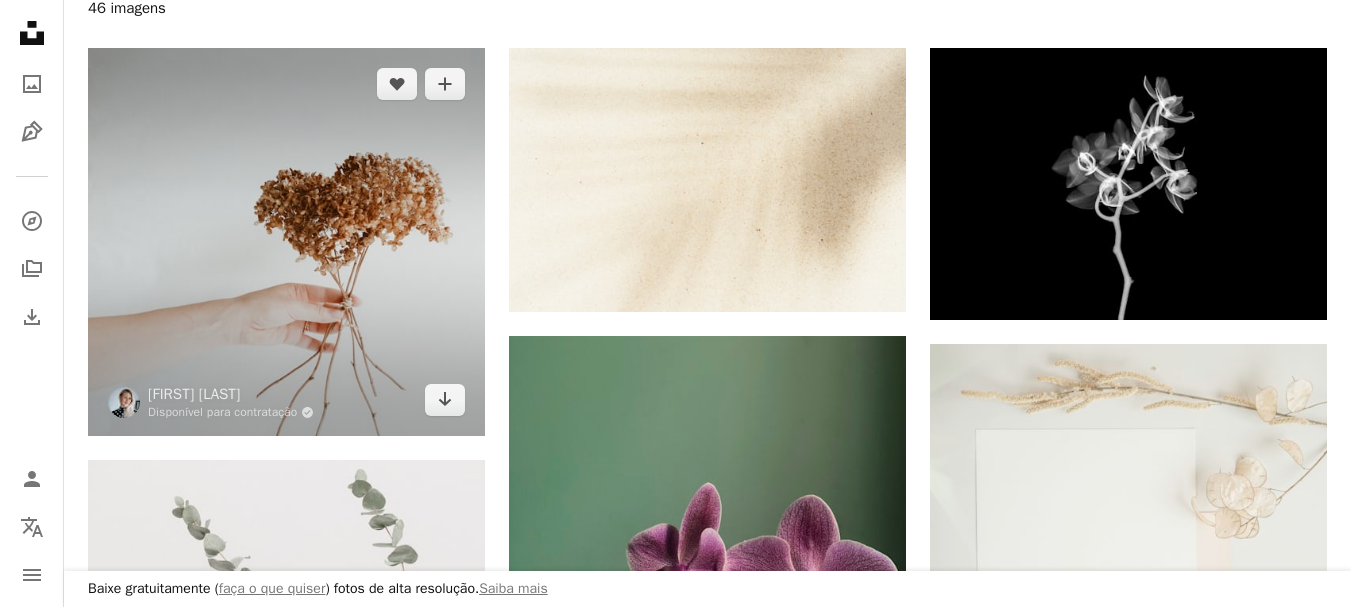 click at bounding box center (286, 242) 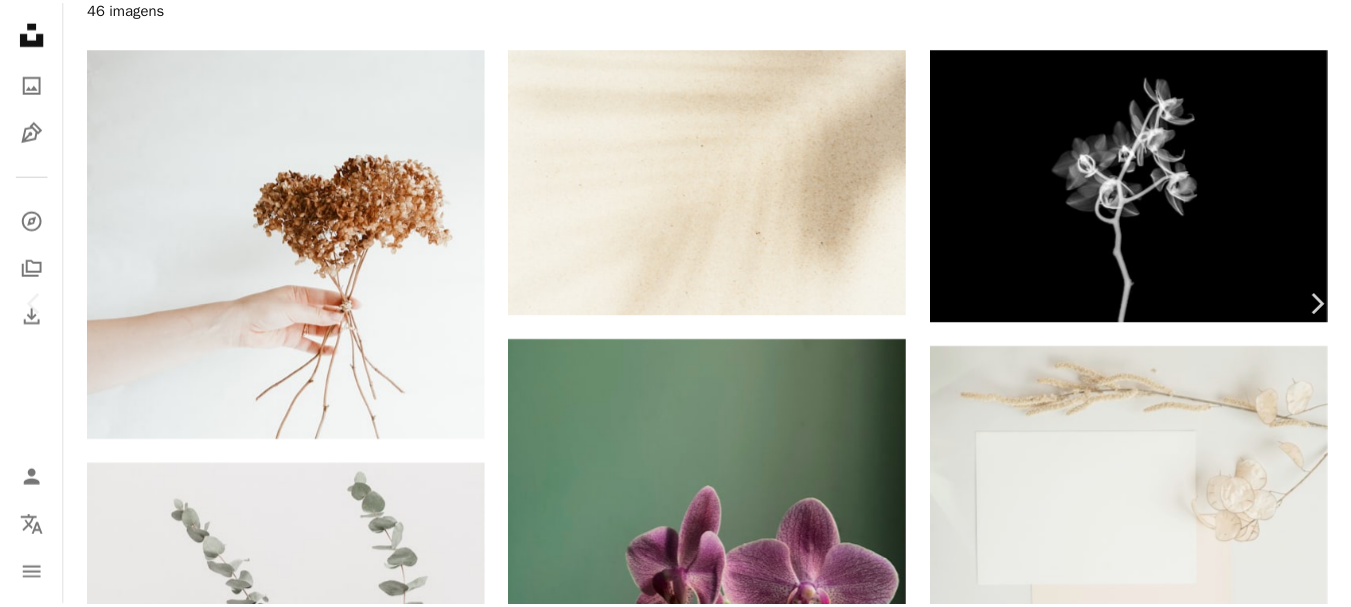 scroll, scrollTop: 0, scrollLeft: 0, axis: both 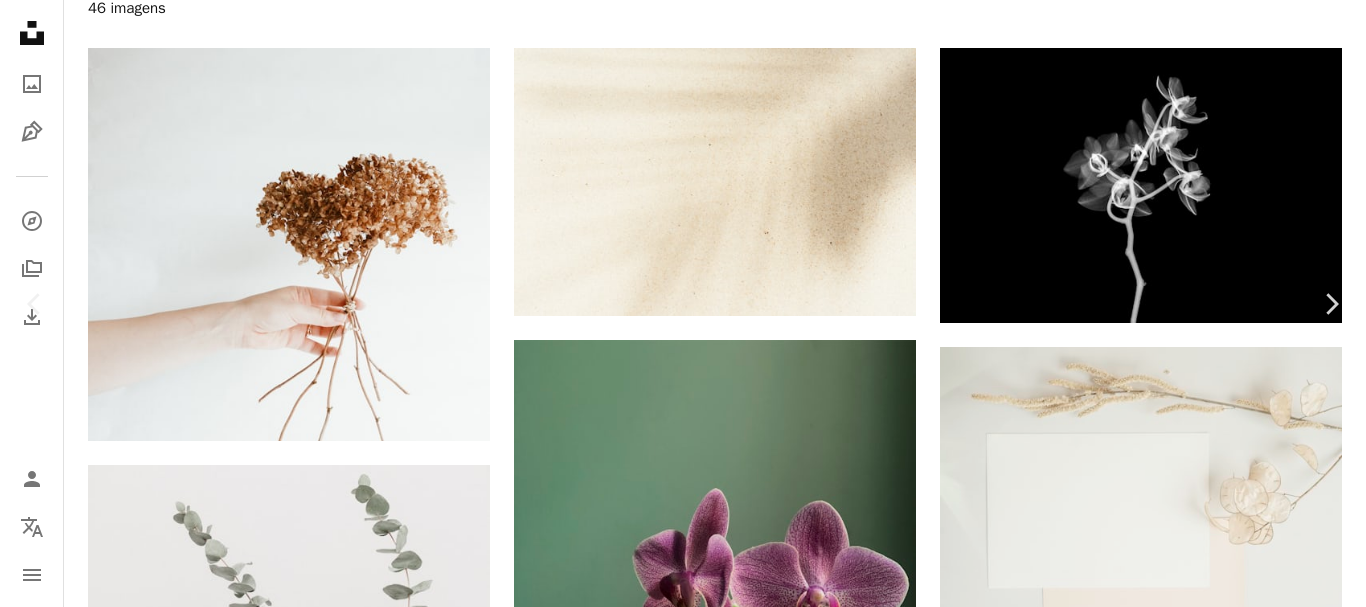 click on "Chevron down" 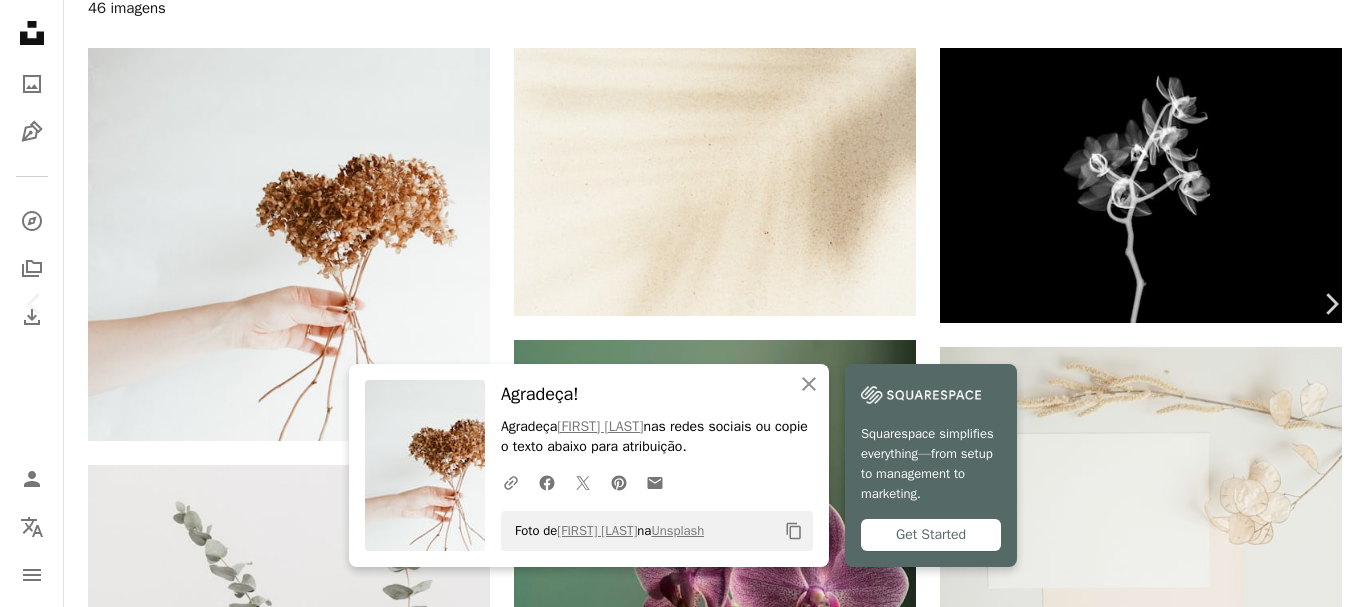click on "An X shape" at bounding box center (20, 20) 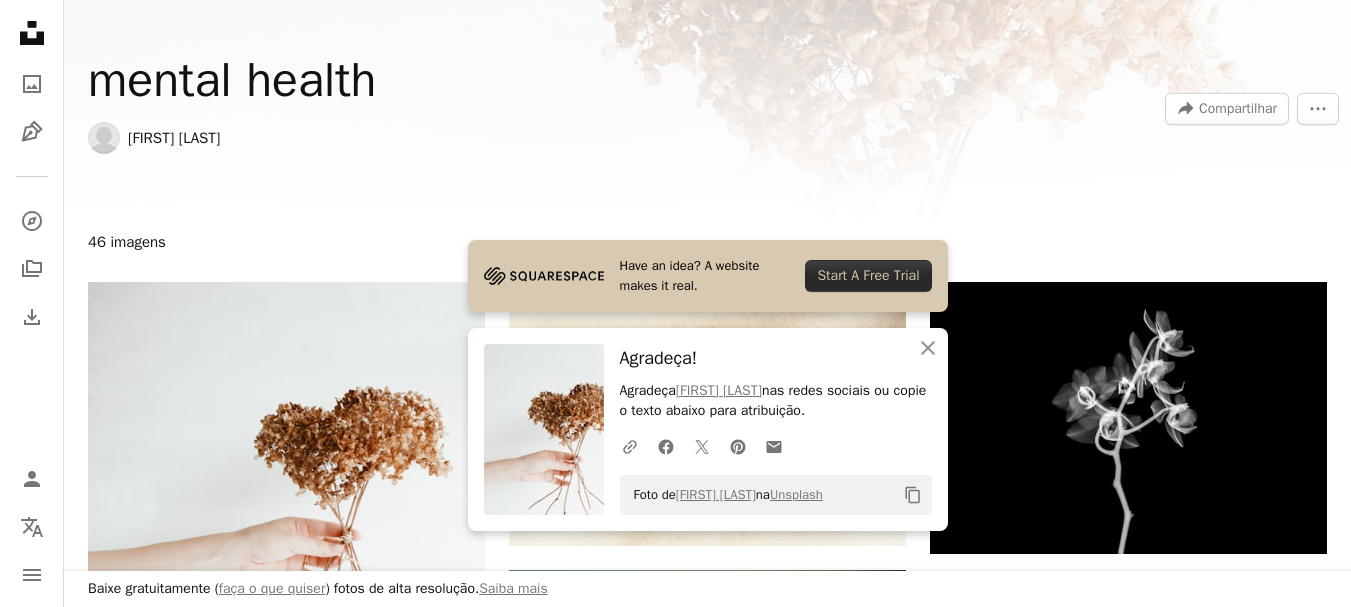 scroll, scrollTop: 0, scrollLeft: 0, axis: both 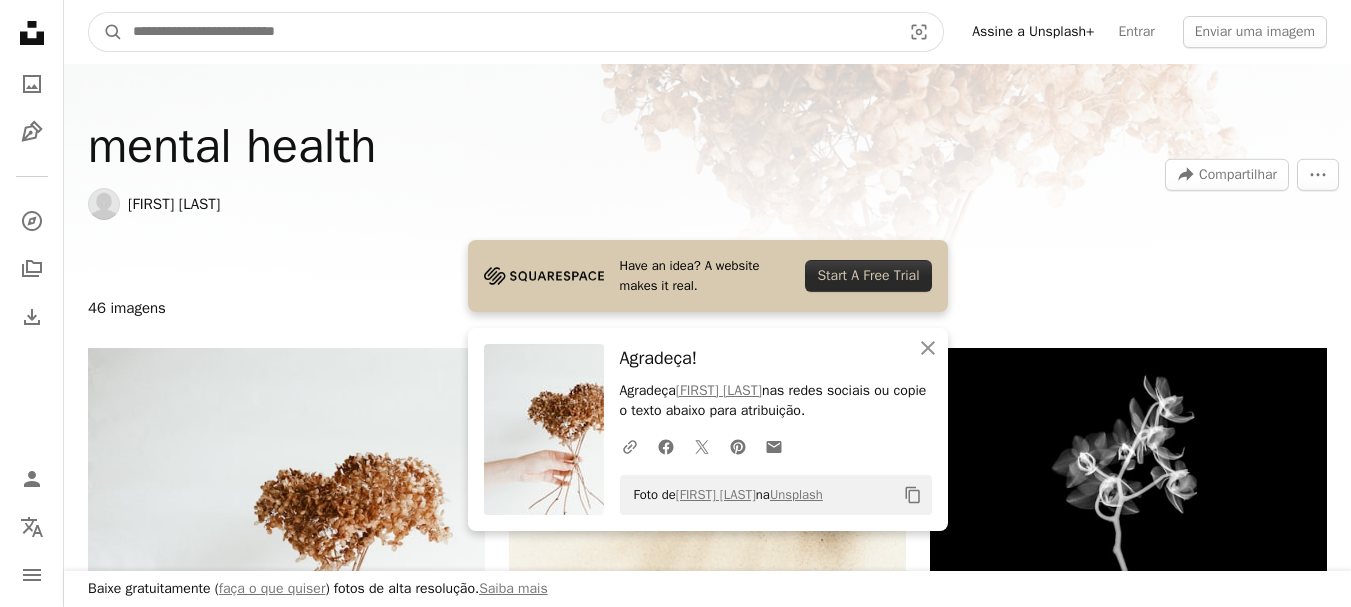 click at bounding box center (509, 32) 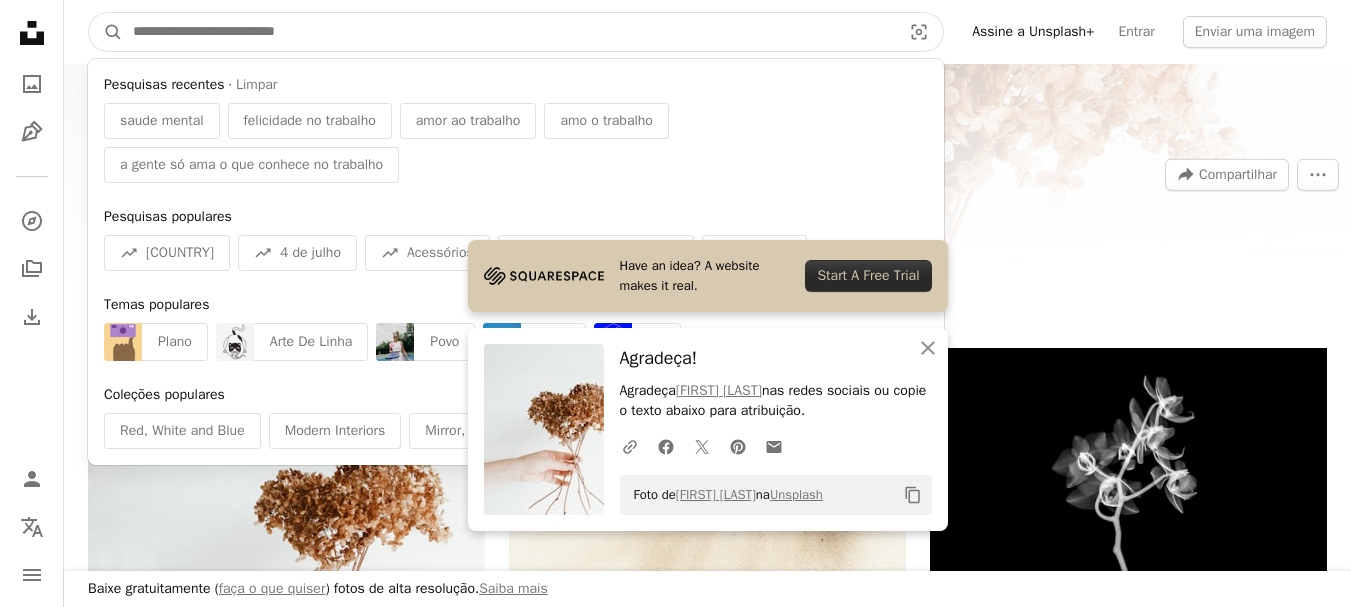 drag, startPoint x: 413, startPoint y: 20, endPoint x: 428, endPoint y: 26, distance: 16.155495 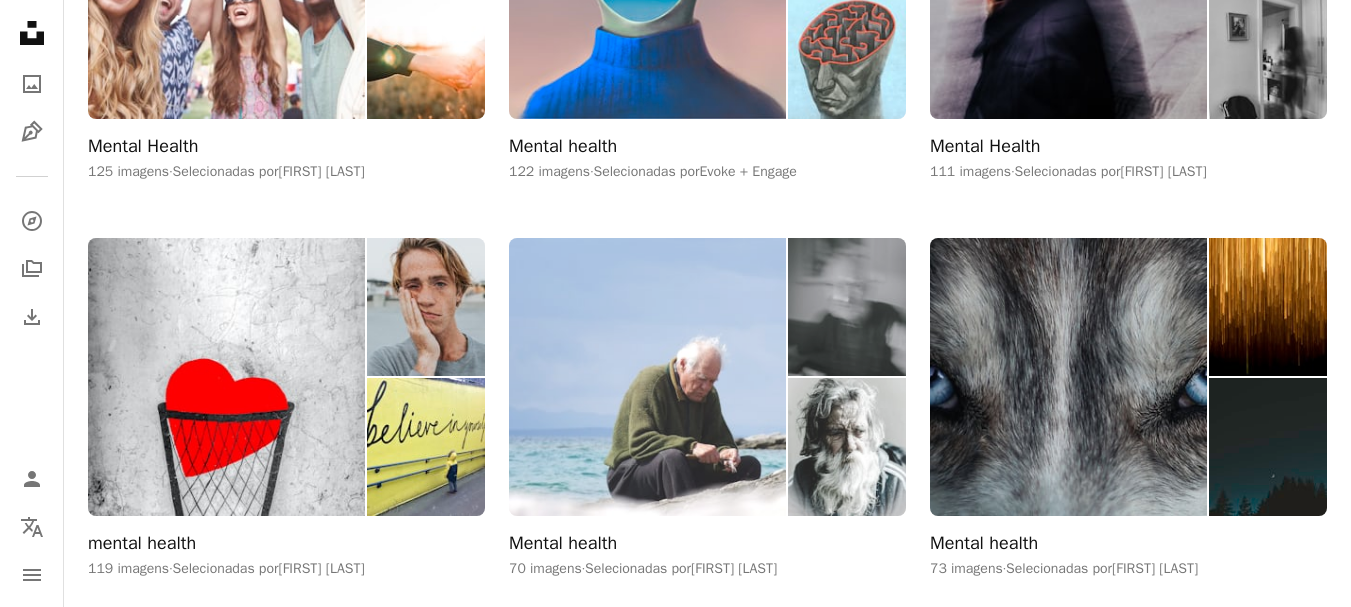 scroll, scrollTop: 1600, scrollLeft: 0, axis: vertical 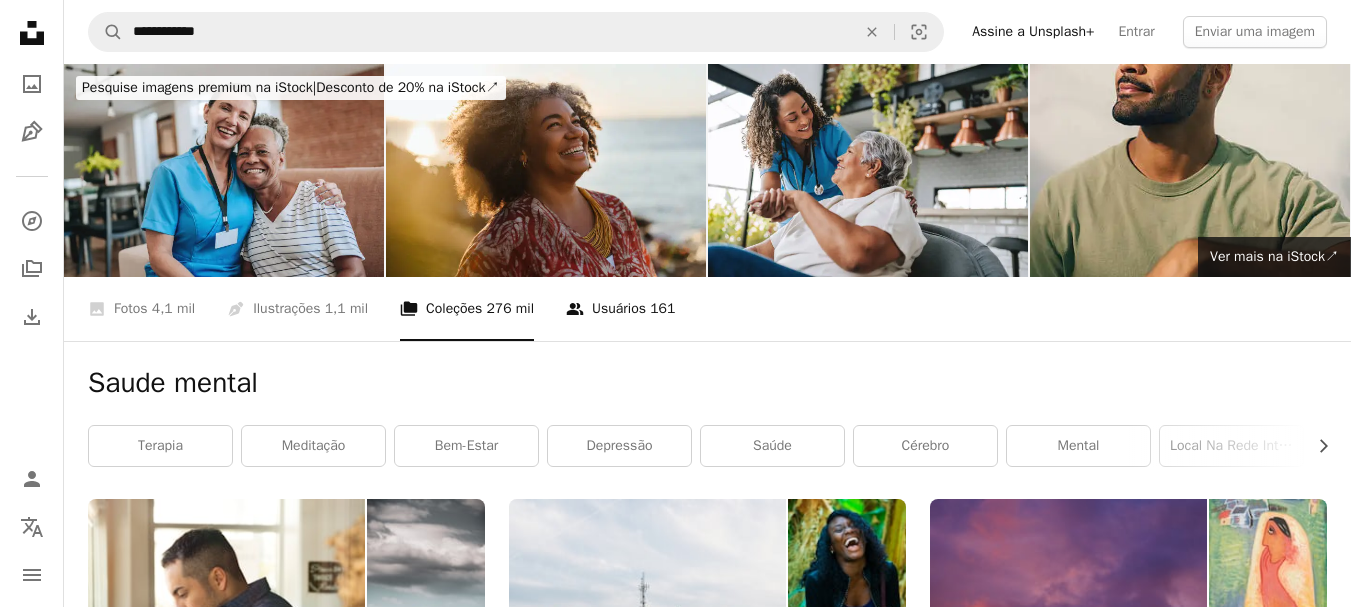 click on "A group of people Usuários   161" at bounding box center [620, 309] 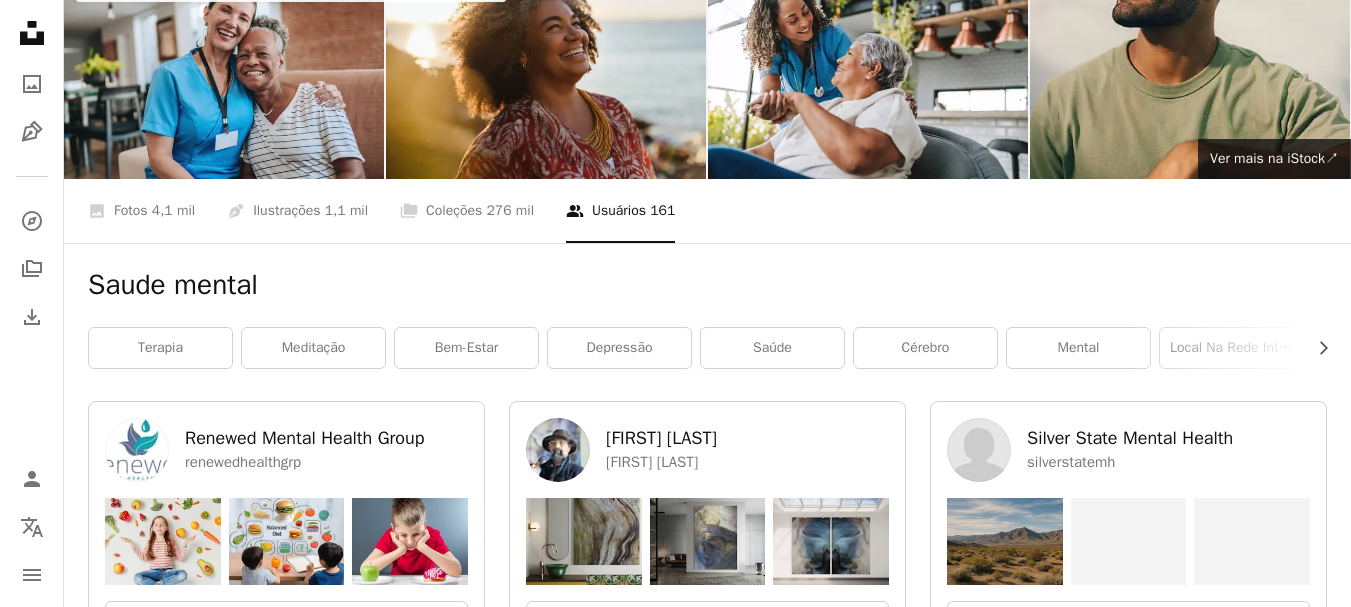 scroll, scrollTop: 0, scrollLeft: 0, axis: both 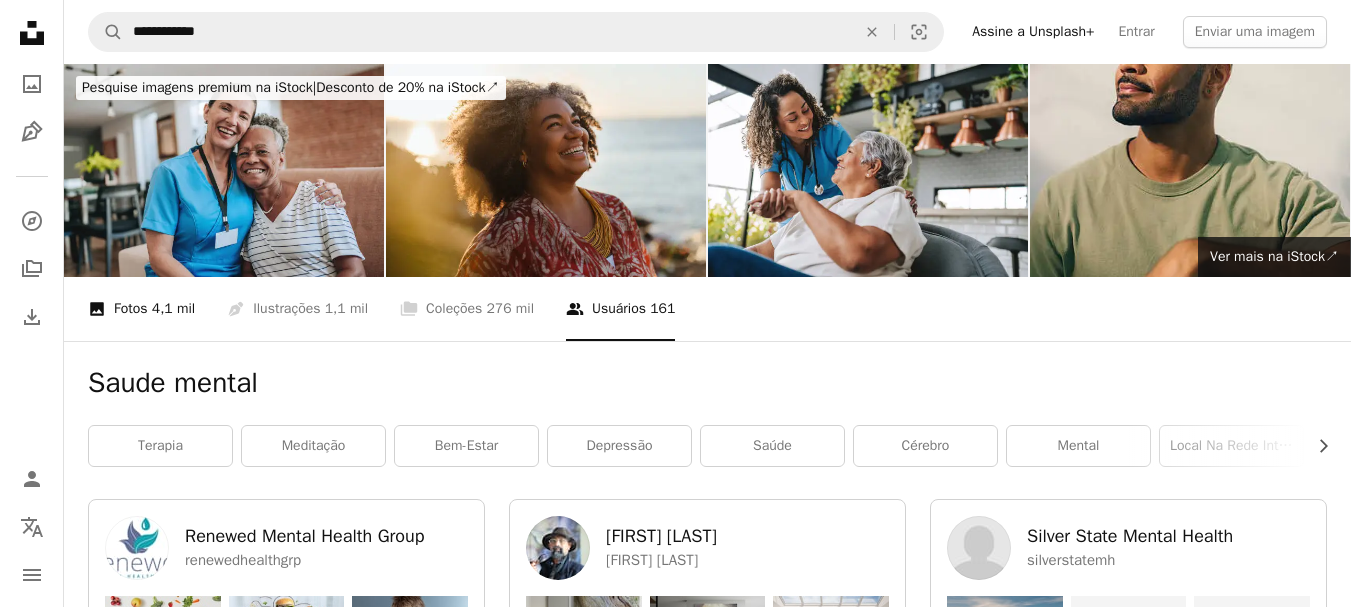 click on "A photo Fotos   4,1 mil" at bounding box center (141, 309) 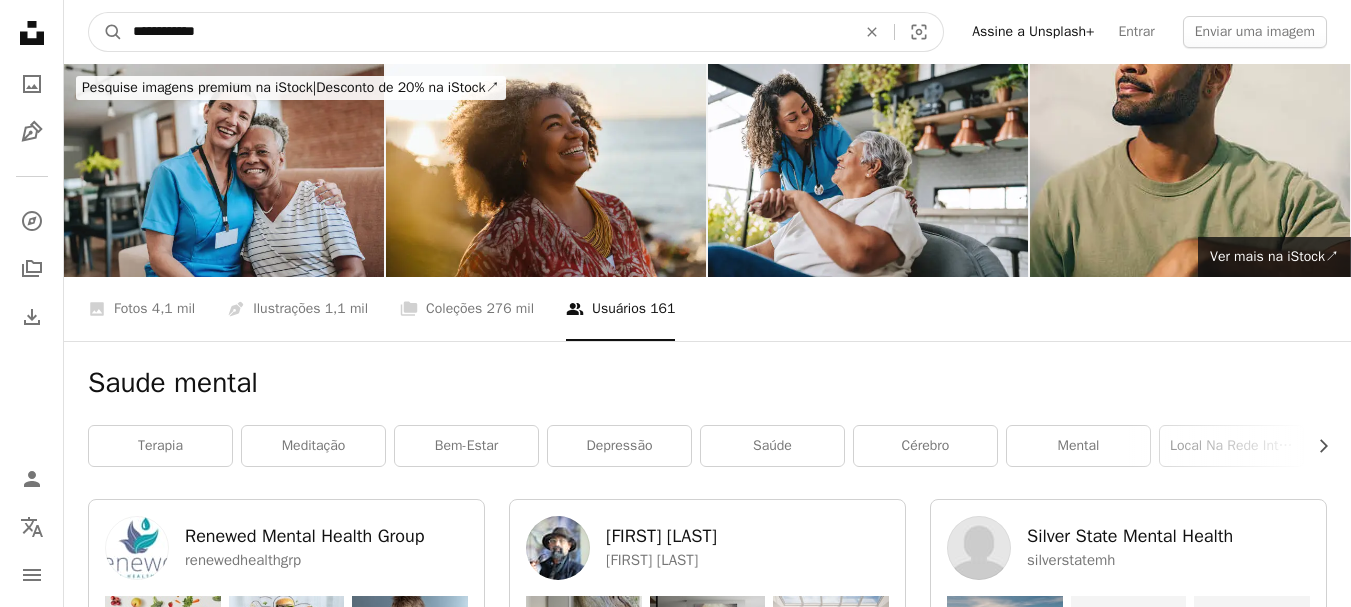 drag, startPoint x: 293, startPoint y: 35, endPoint x: 0, endPoint y: 37, distance: 293.00684 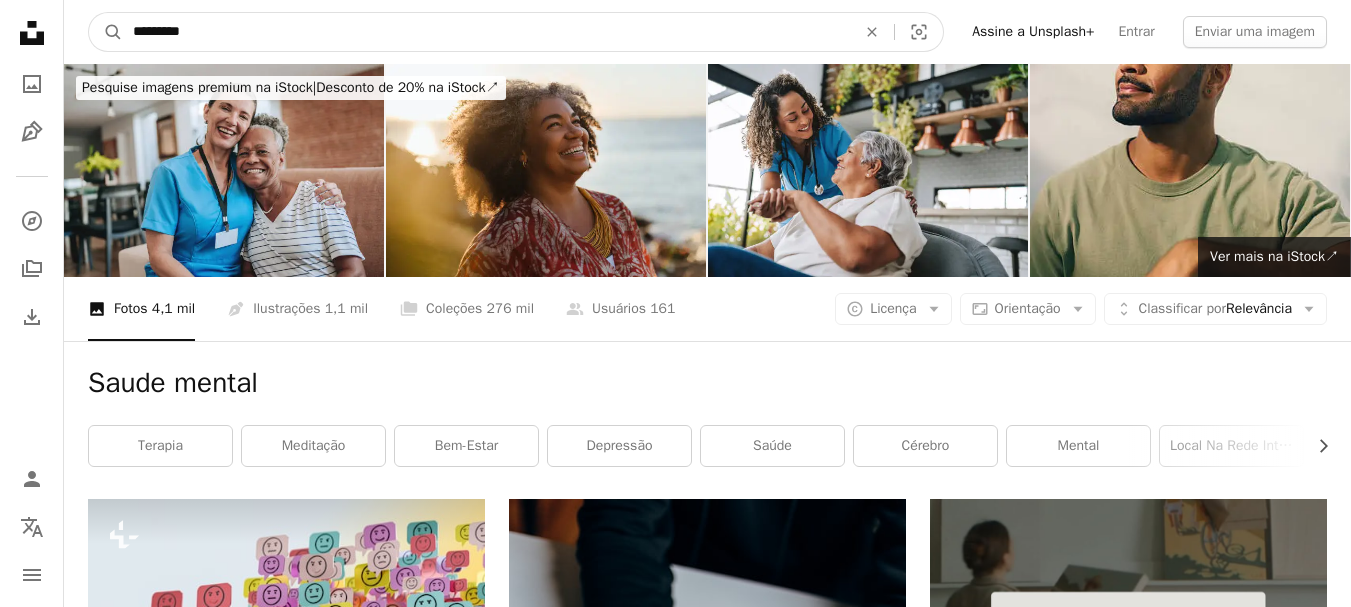 type on "*********" 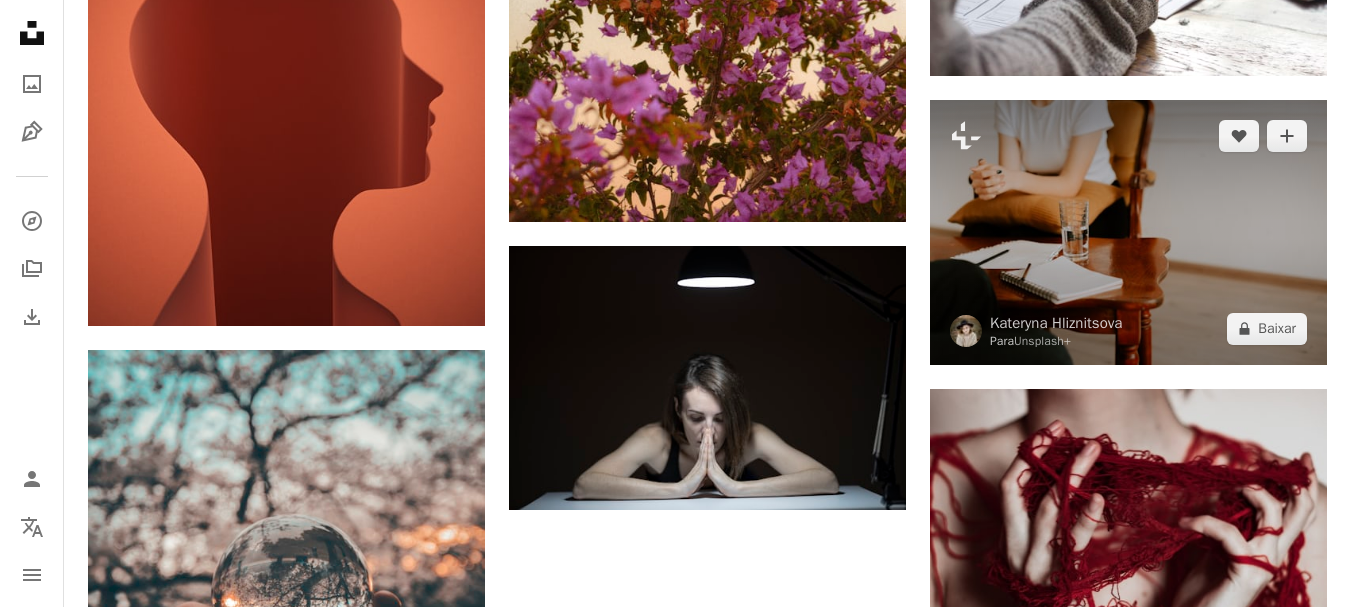 scroll, scrollTop: 2600, scrollLeft: 0, axis: vertical 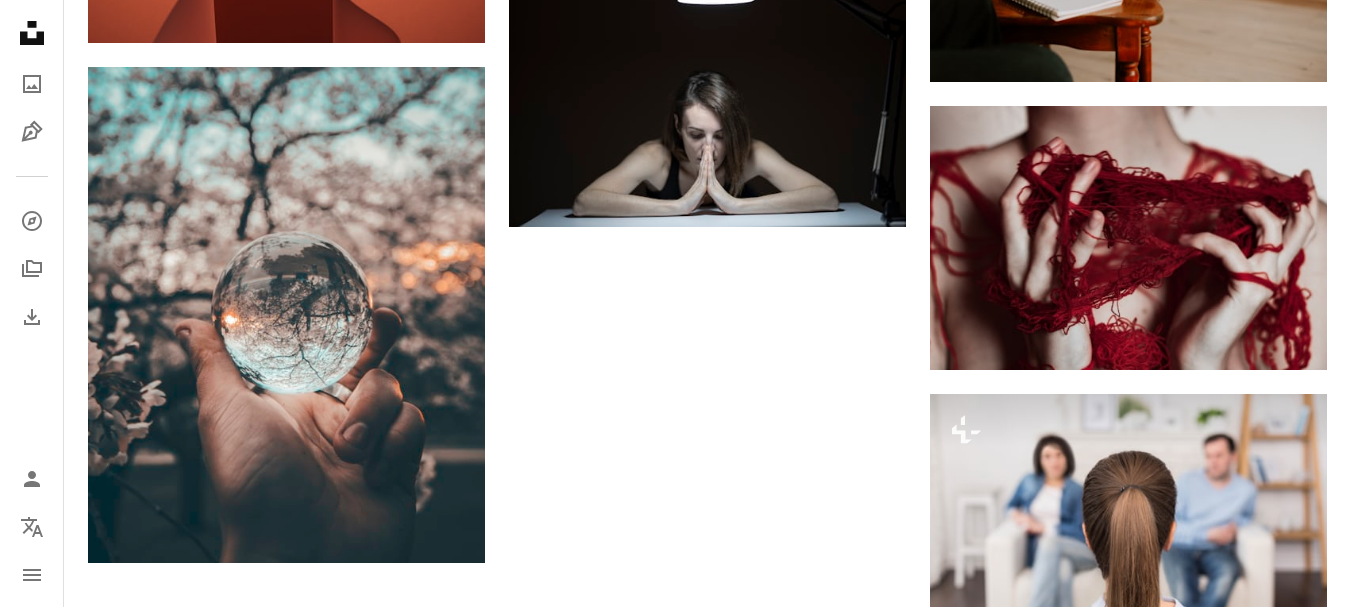 click on "Carregar mais" at bounding box center (707, 1027) 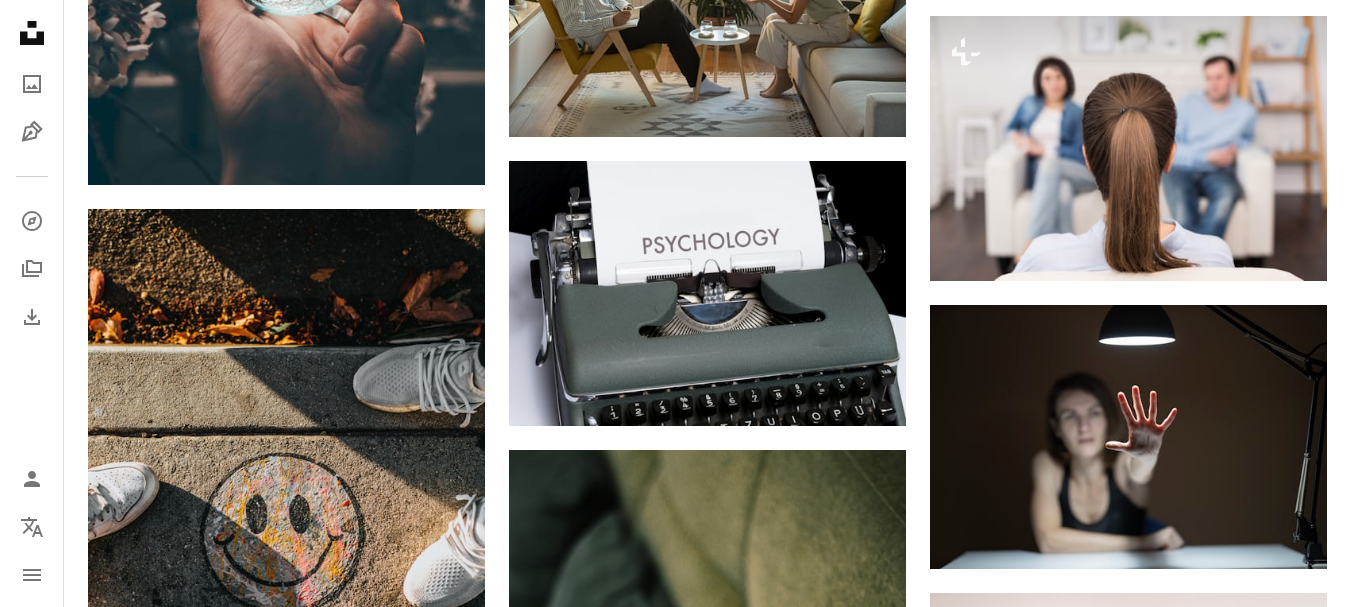 scroll, scrollTop: 2800, scrollLeft: 0, axis: vertical 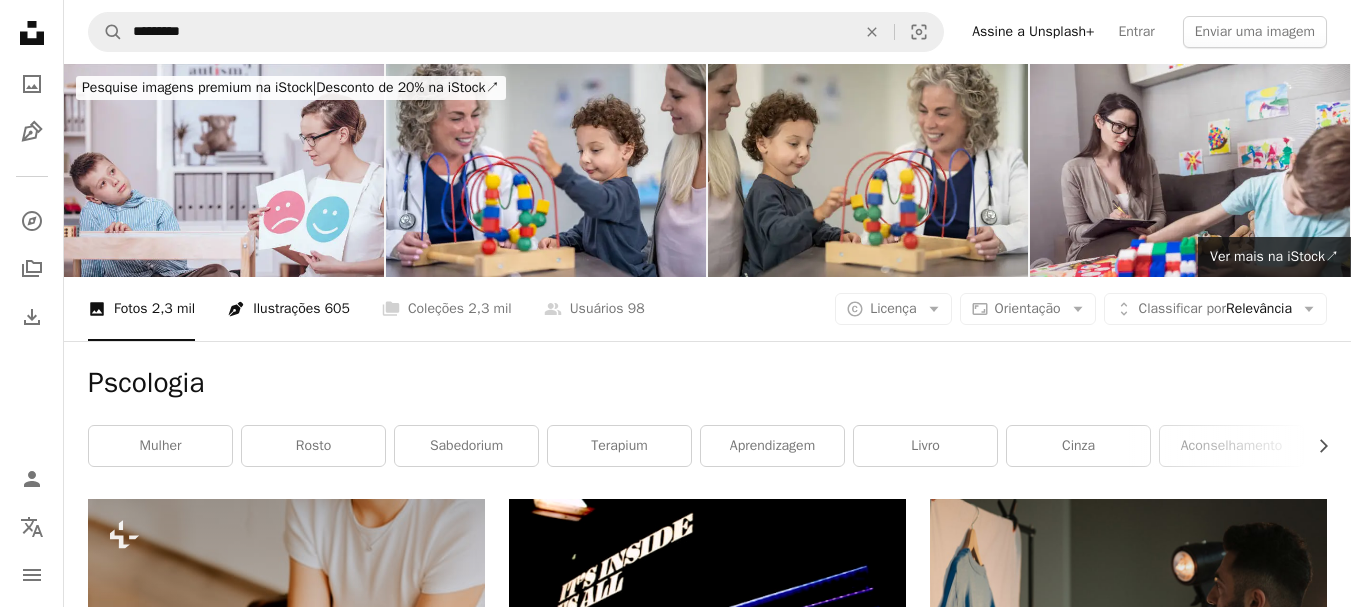 click on "Pen Tool Ilustrações   605" at bounding box center (288, 309) 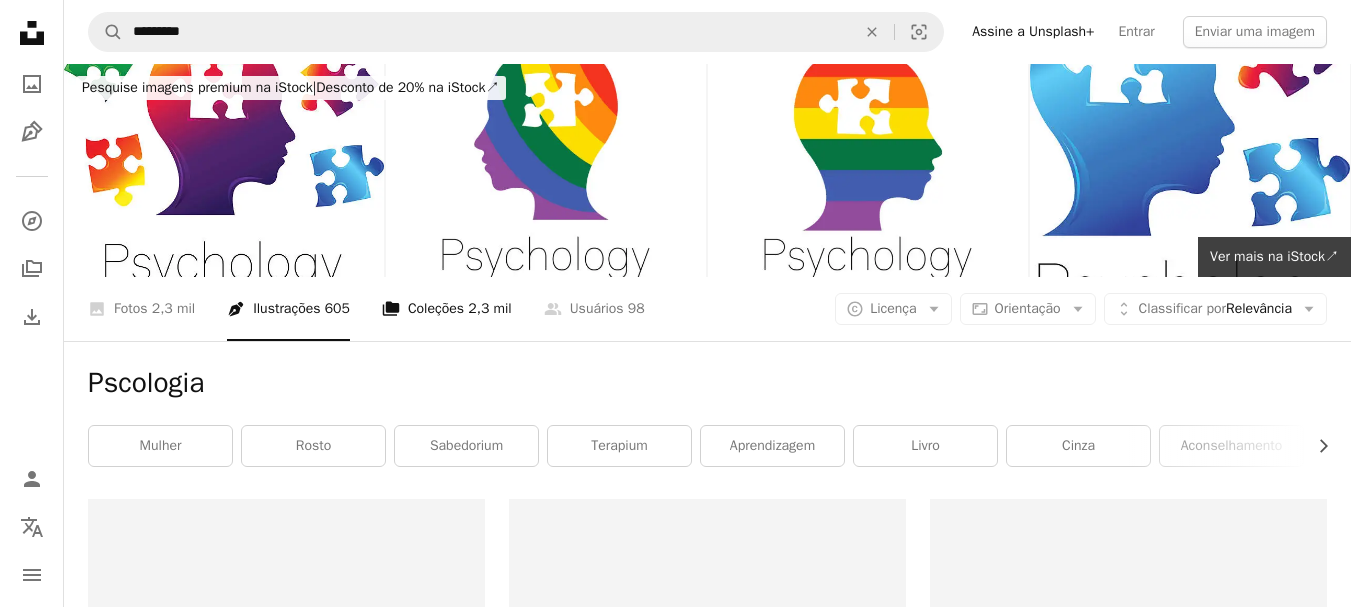 click on "A stack of folders Coleções   2,3 mil" at bounding box center [447, 309] 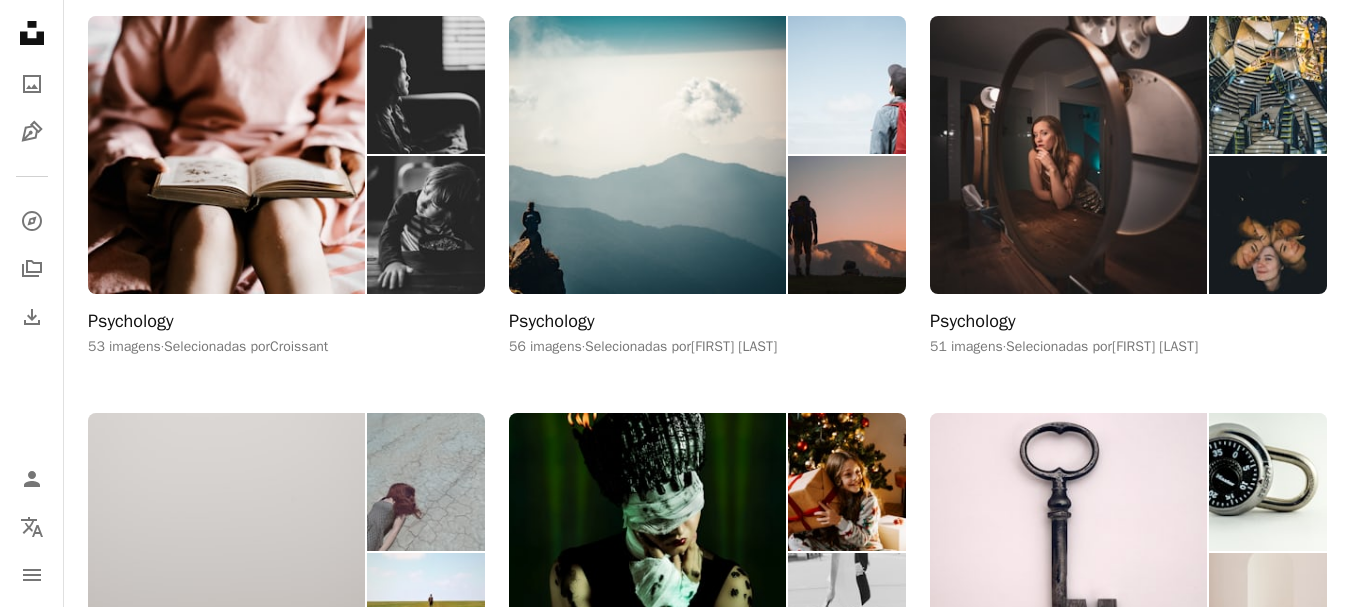 scroll, scrollTop: 2300, scrollLeft: 0, axis: vertical 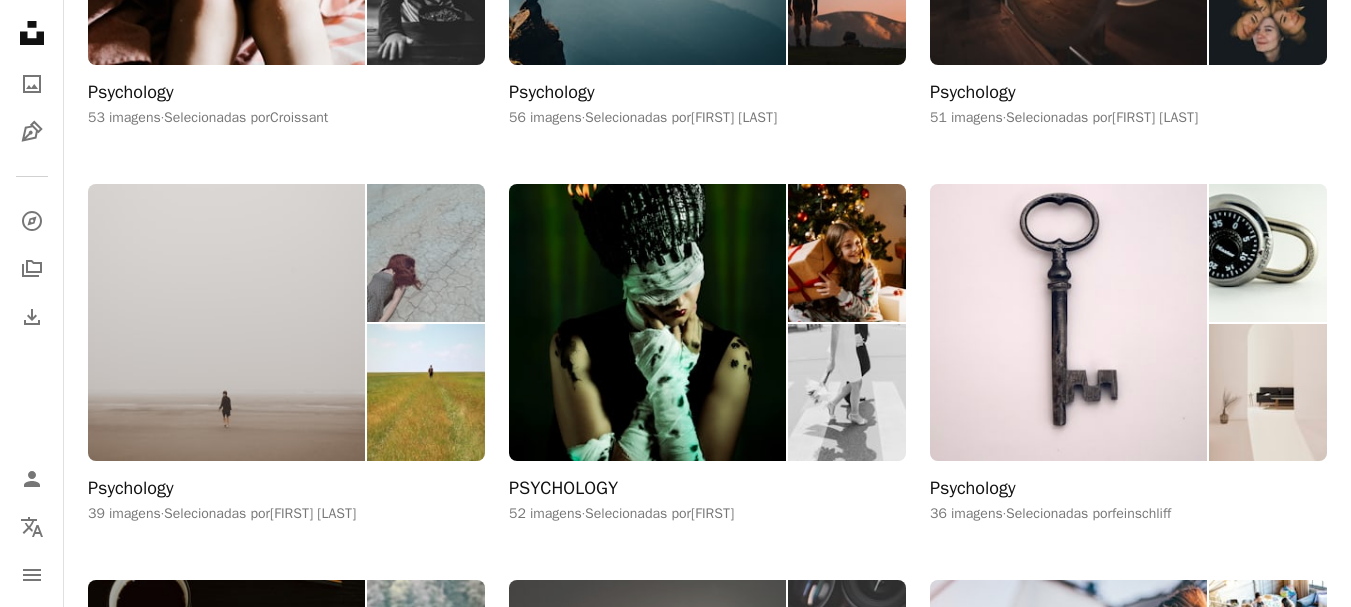 click on "A stack of folders Coleções   2,3 mil" at bounding box center [447, -1991] 